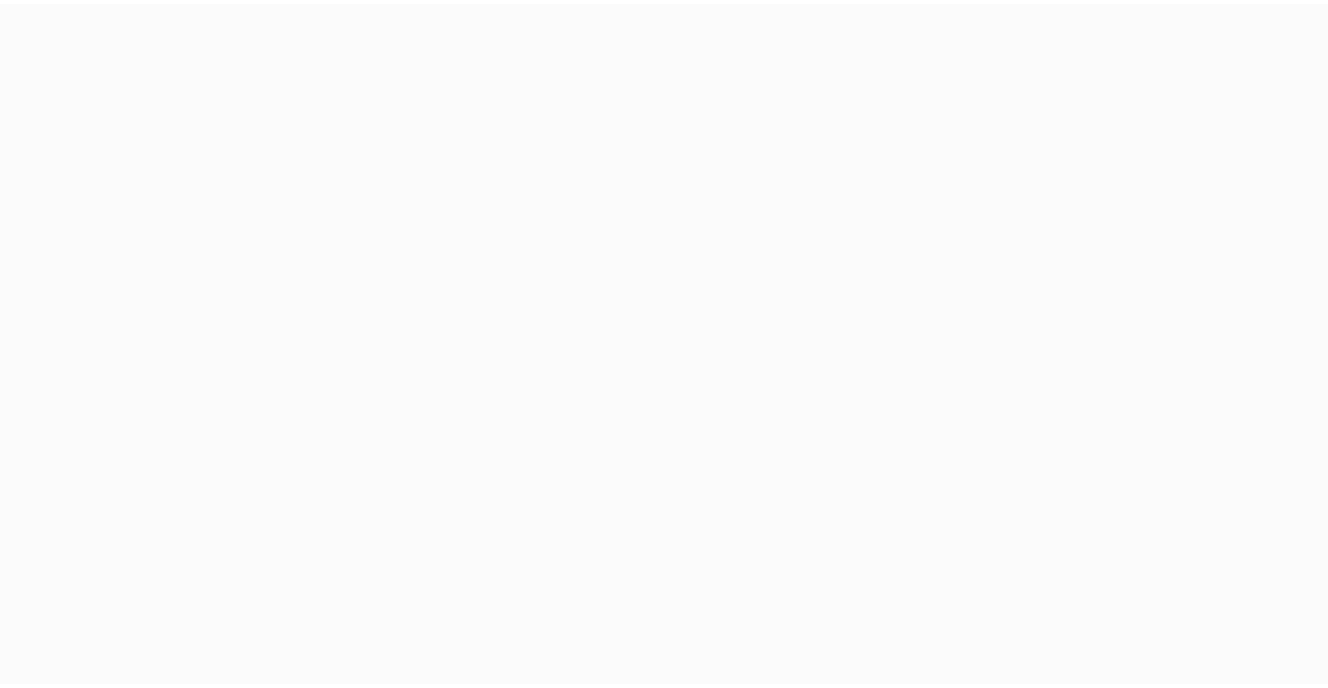 scroll, scrollTop: 0, scrollLeft: 0, axis: both 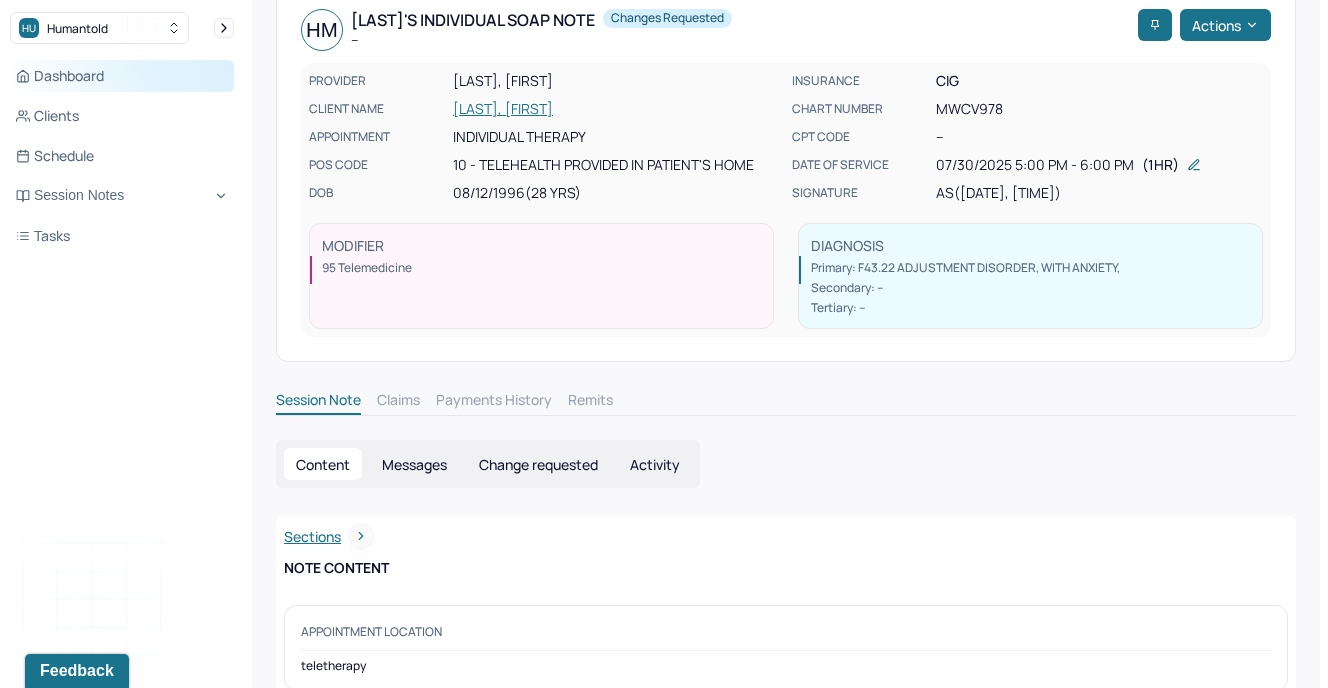 click on "Dashboard" at bounding box center (122, 76) 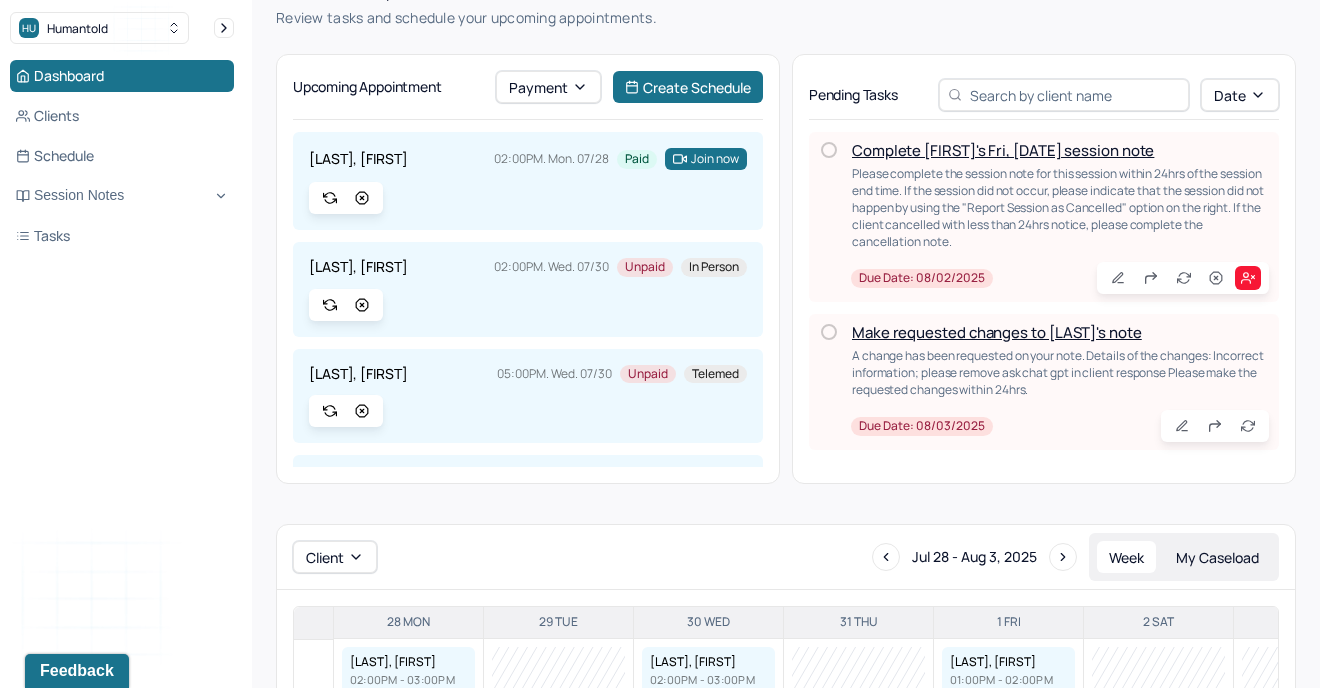 scroll, scrollTop: 5, scrollLeft: 0, axis: vertical 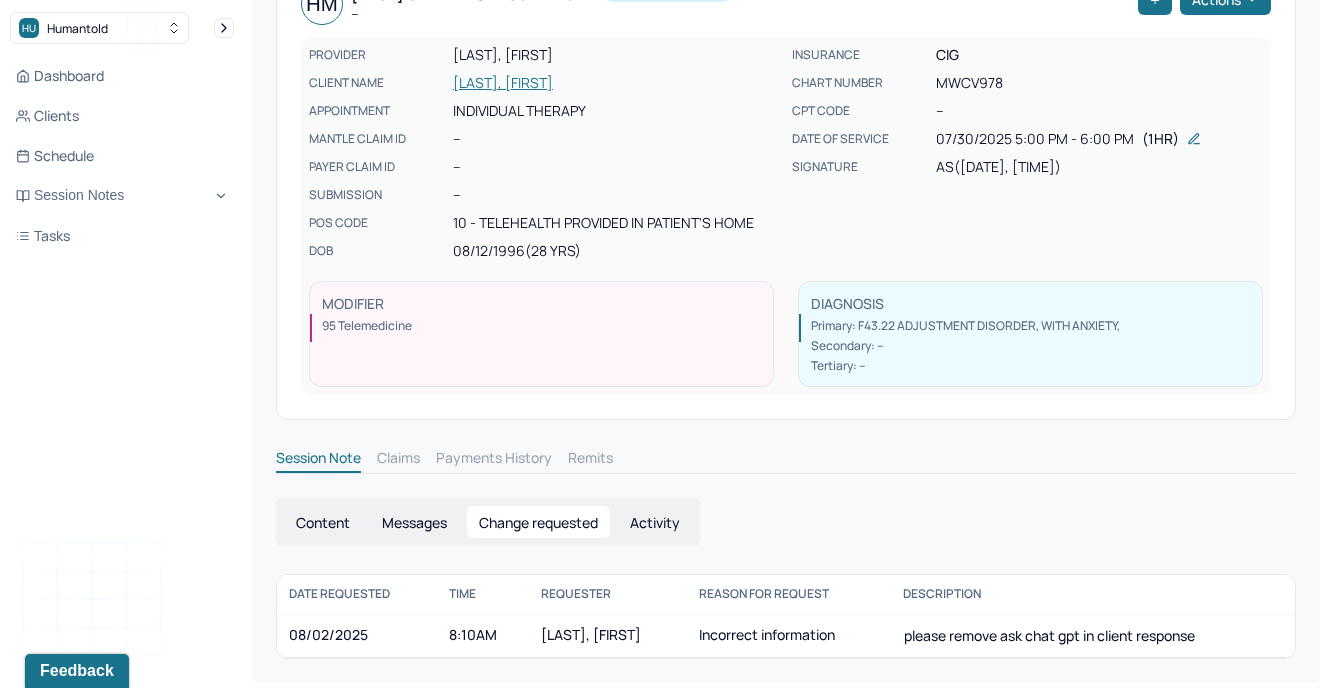 click on "Incorrect information" at bounding box center (789, 636) 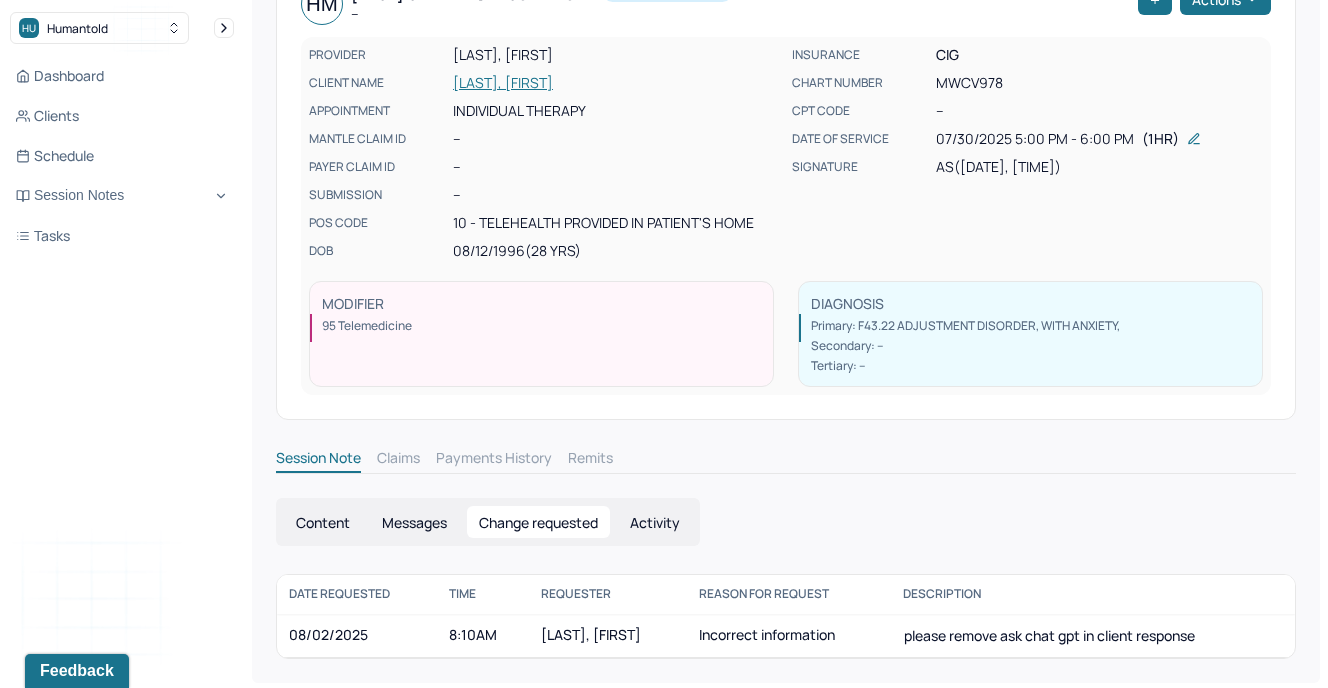 click on "Messages" at bounding box center [414, 522] 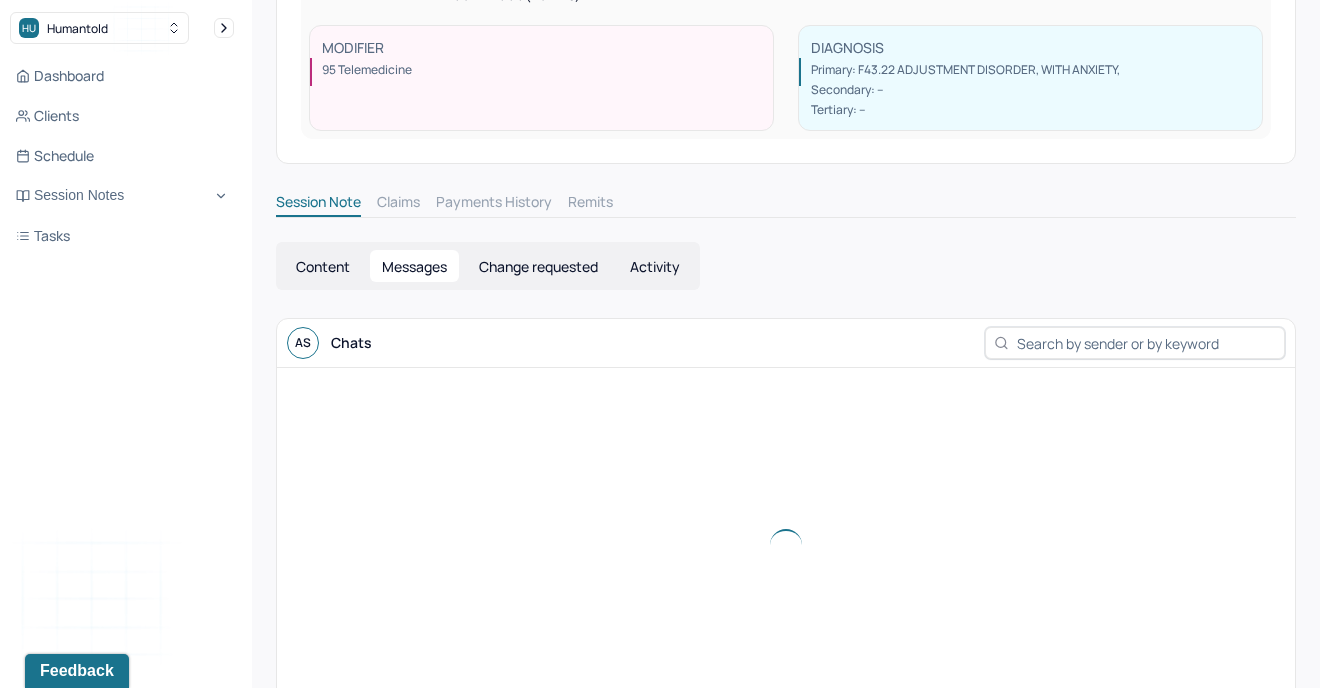 scroll, scrollTop: 603, scrollLeft: 0, axis: vertical 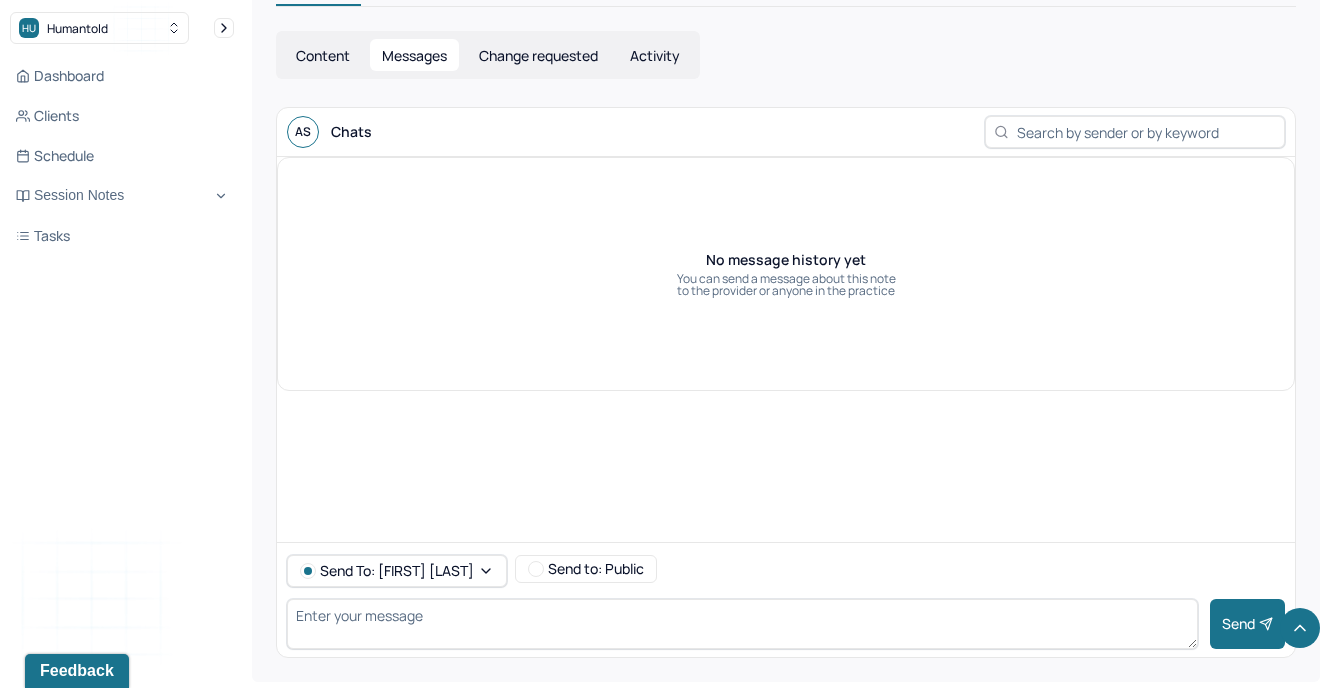 click on "Content" at bounding box center (323, 55) 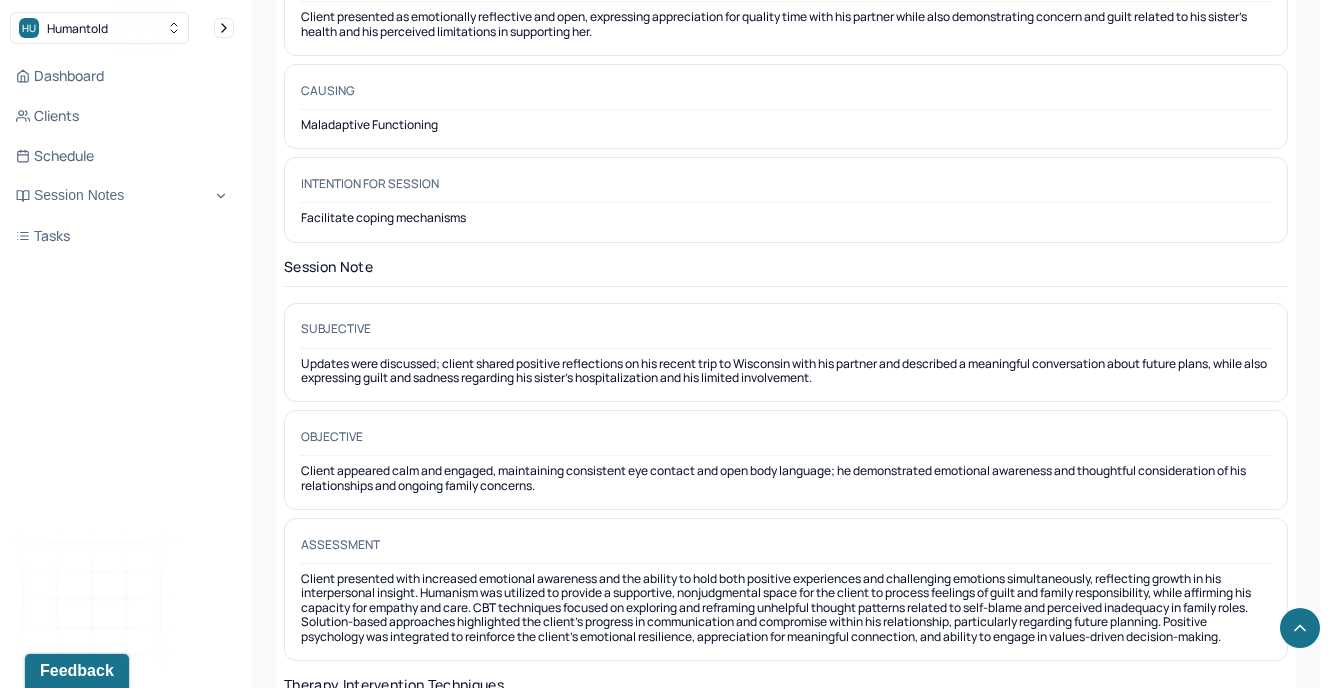 scroll, scrollTop: 1633, scrollLeft: 0, axis: vertical 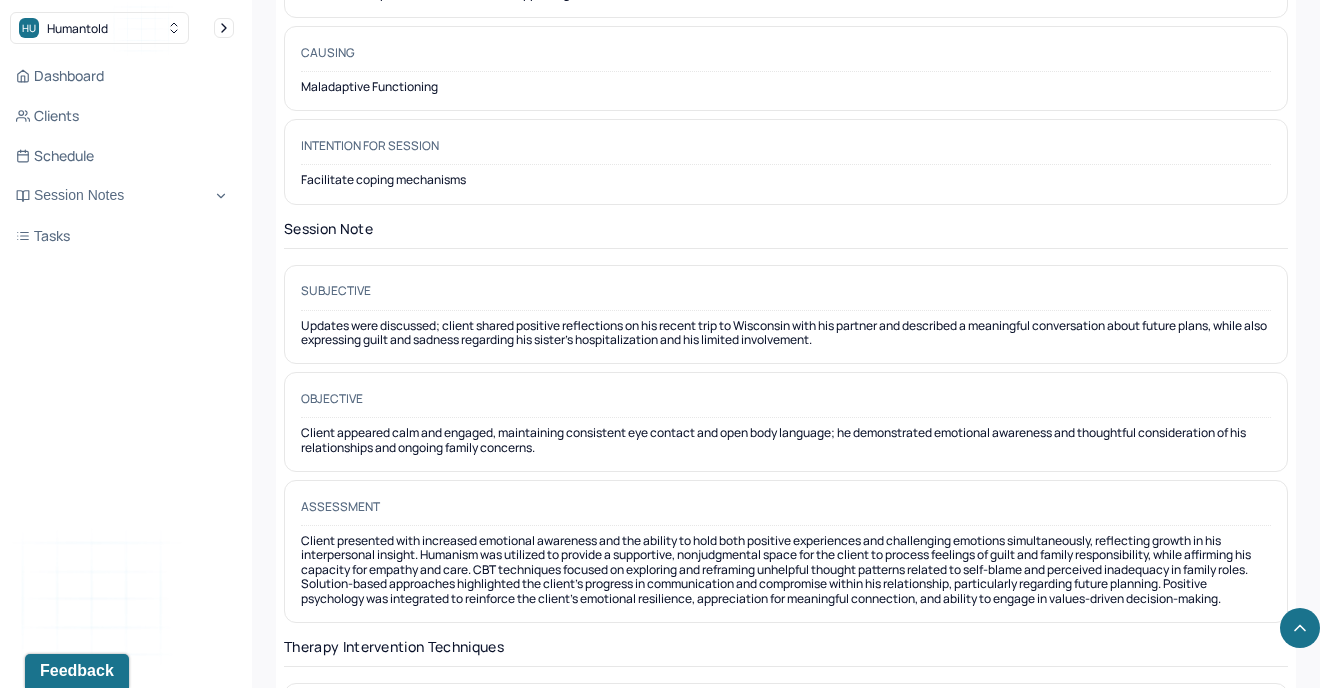 type 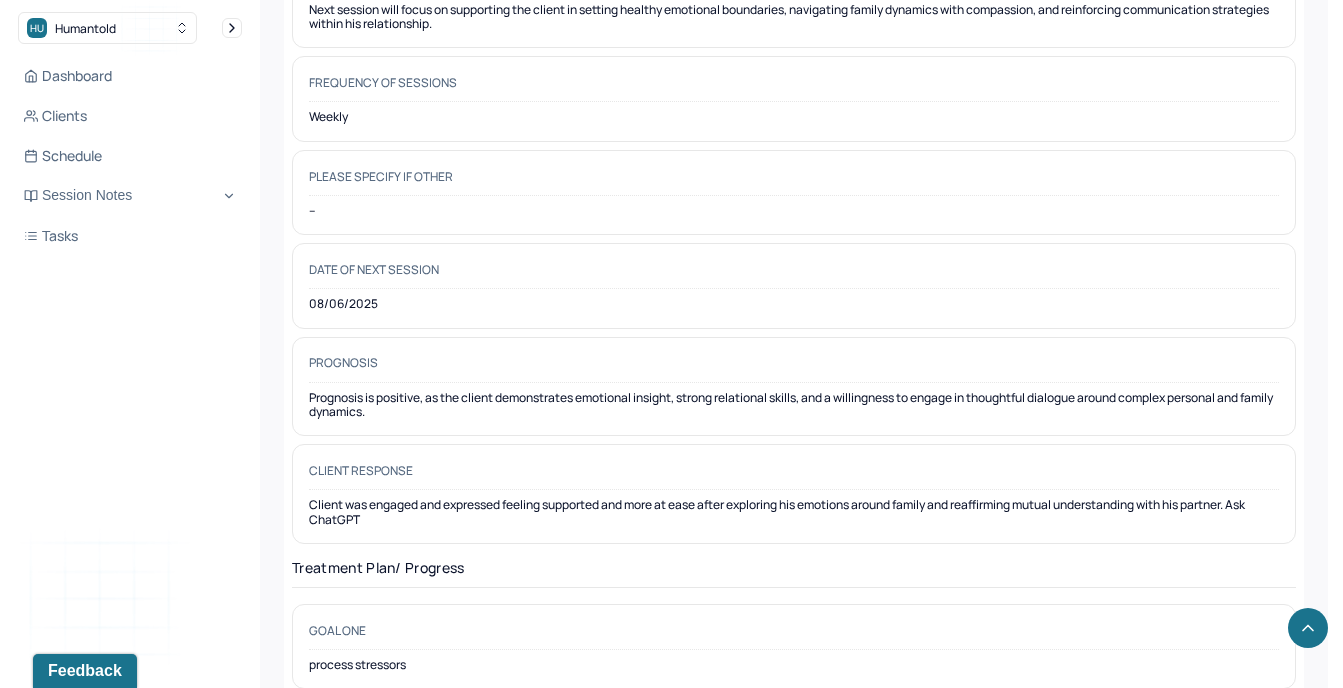 scroll, scrollTop: 2741, scrollLeft: 0, axis: vertical 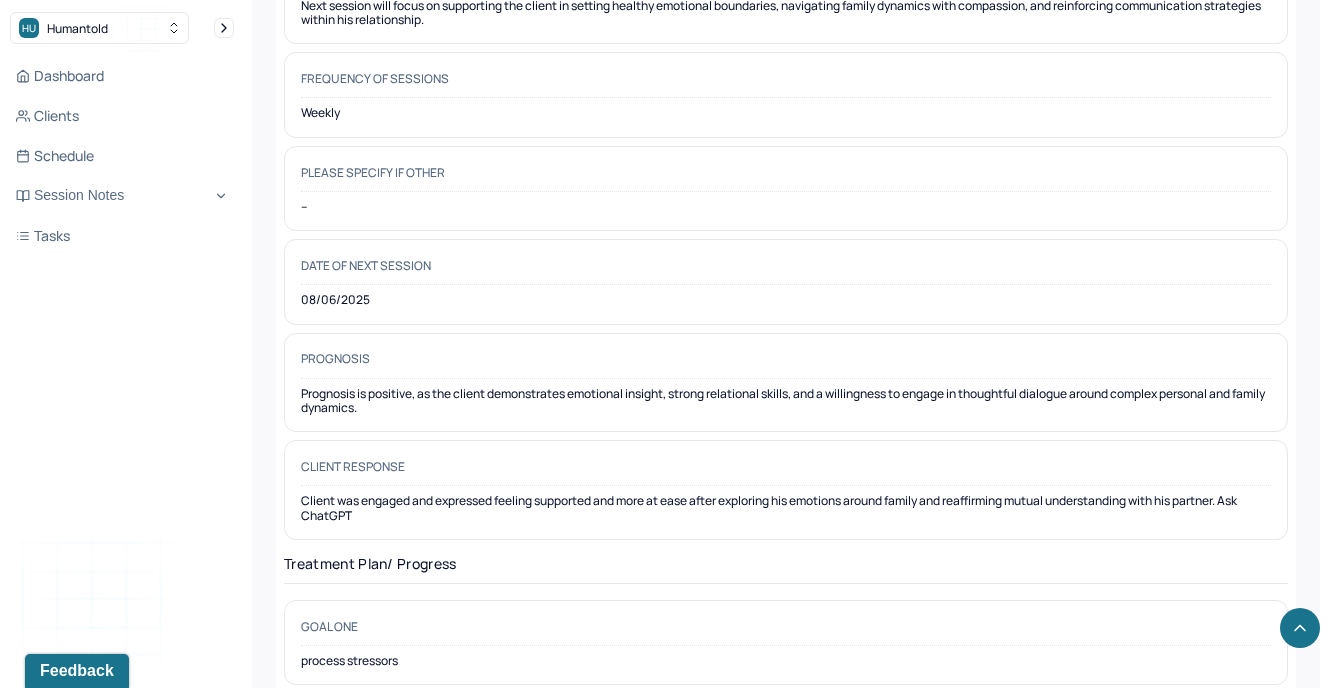 click on "Client was engaged and expressed feeling supported and more at ease after exploring his emotions around family and reaffirming mutual understanding with his partner.
Ask ChatGPT" at bounding box center [786, 508] 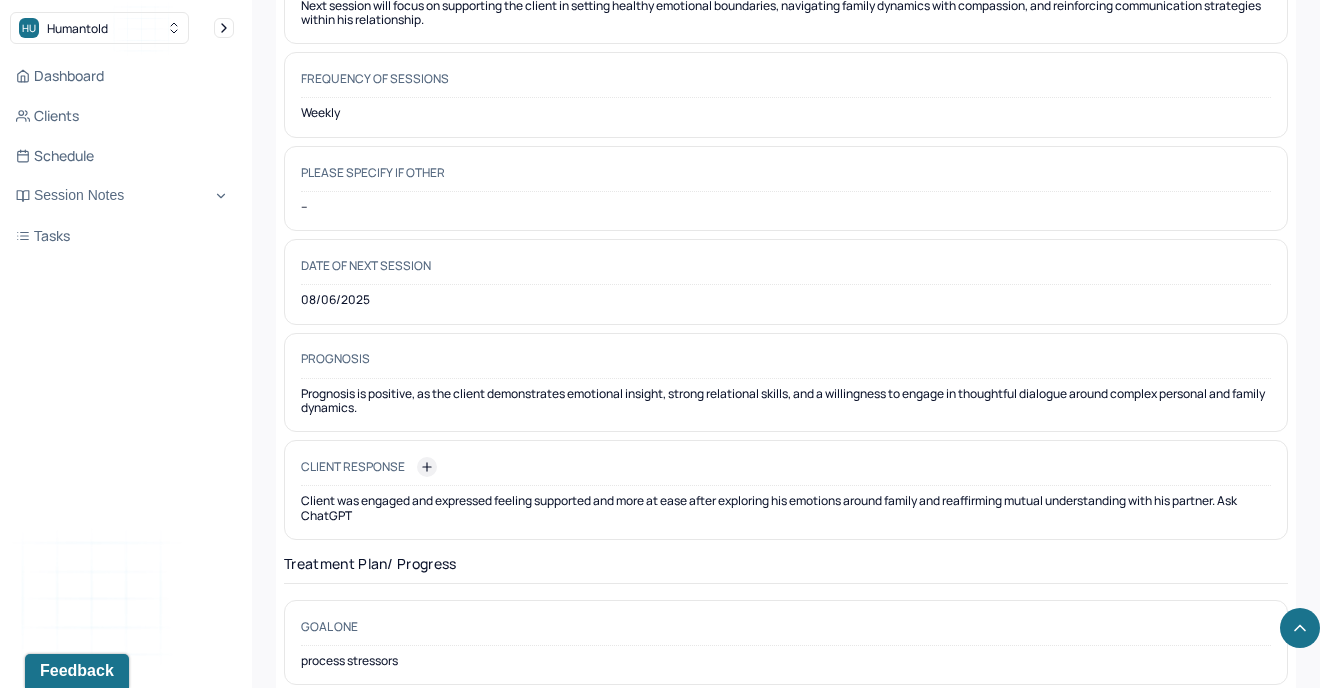 click on "Client Response" at bounding box center (786, 471) 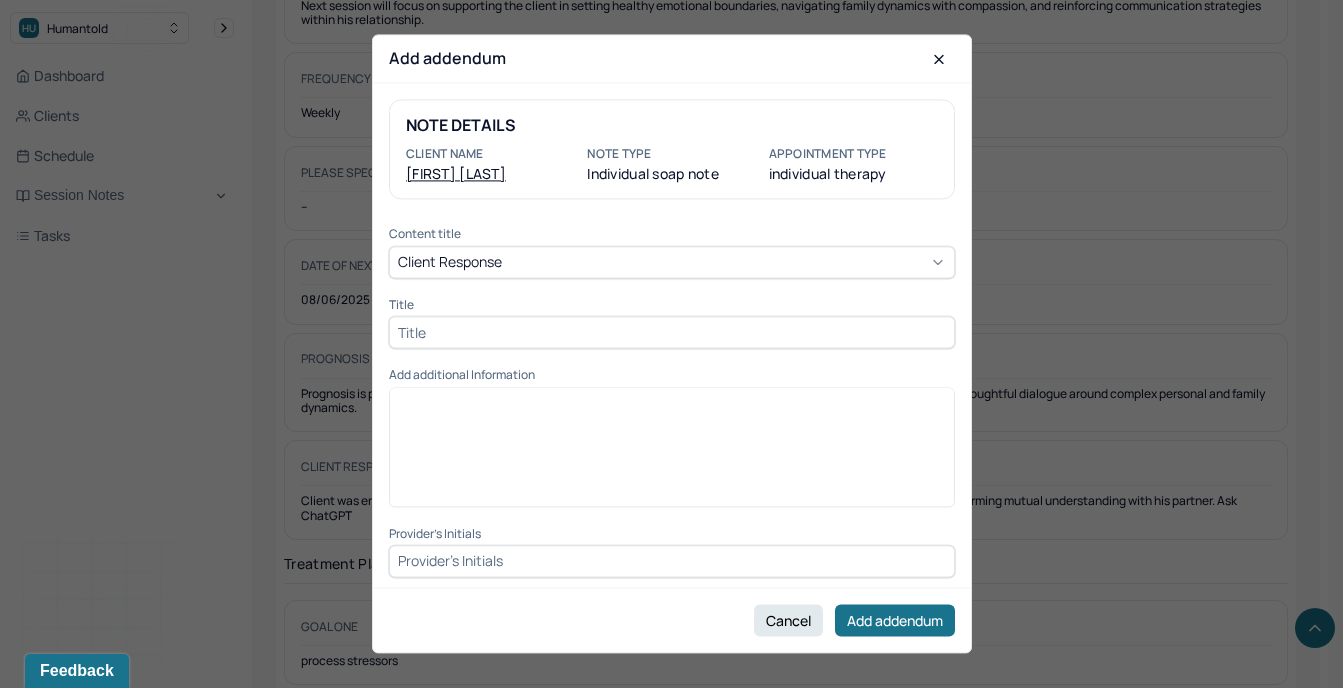 click on "Client Response" at bounding box center (450, 262) 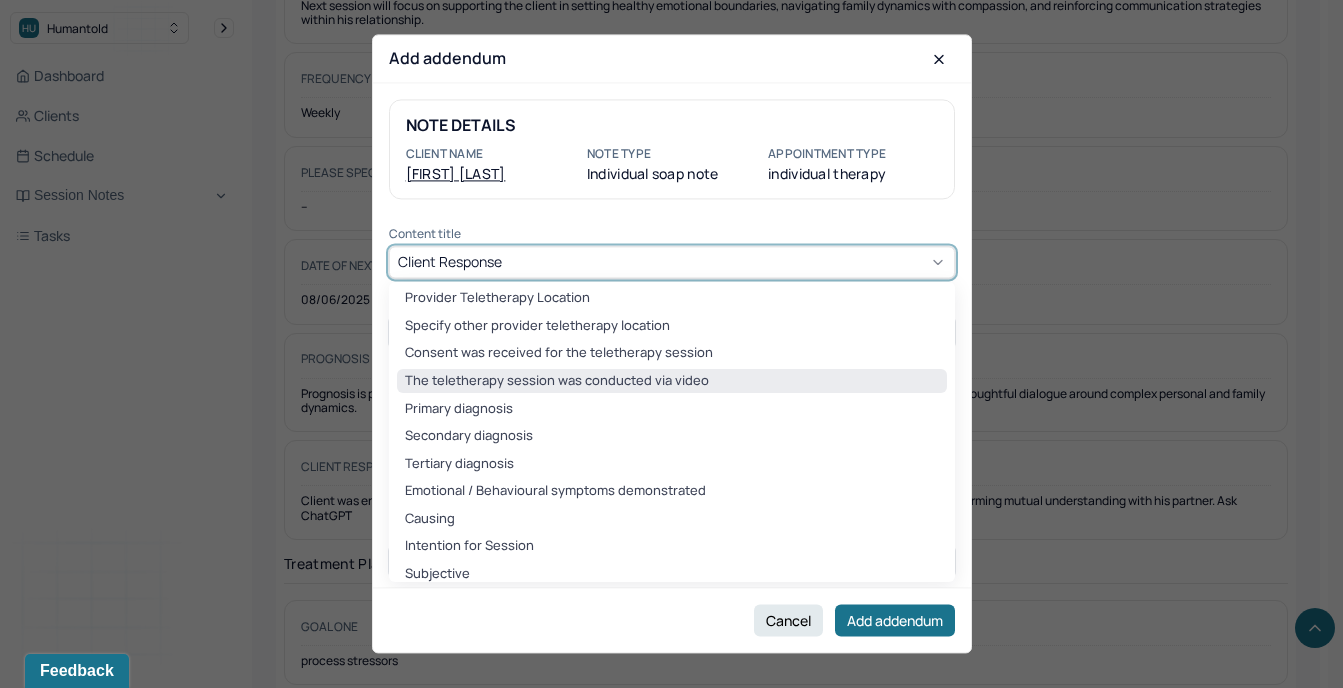 scroll, scrollTop: 0, scrollLeft: 0, axis: both 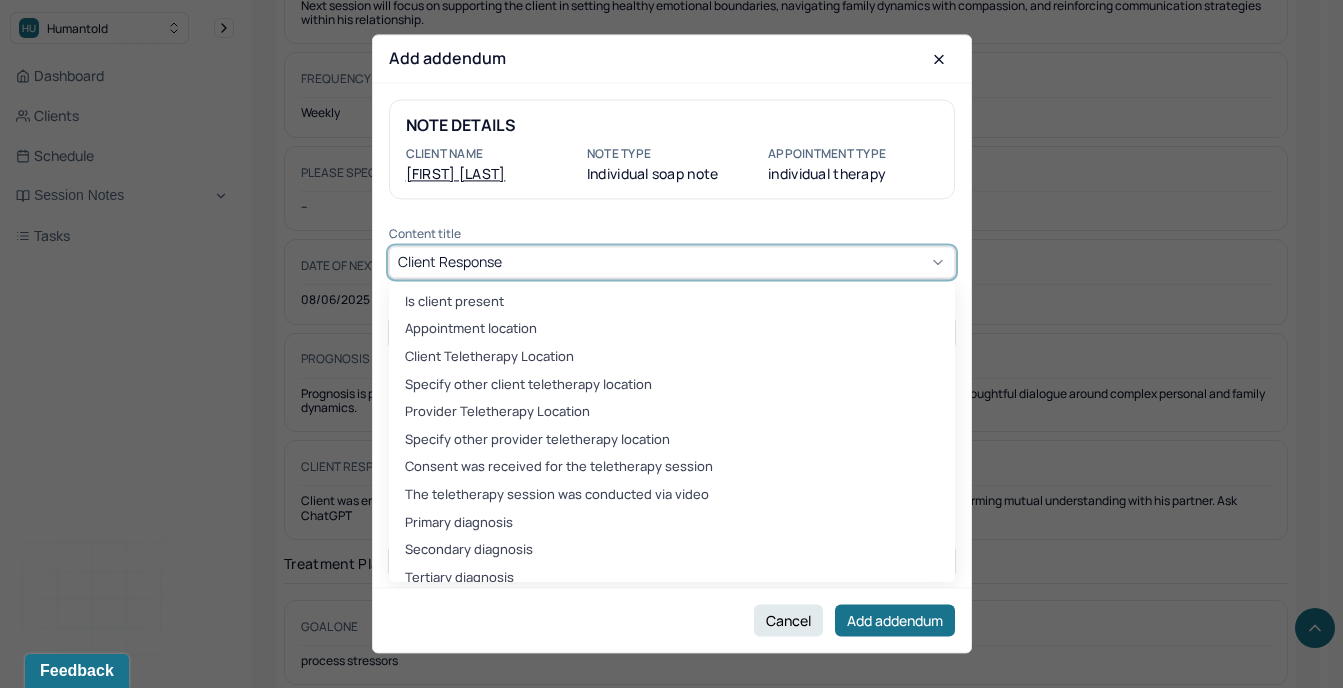 click on "Client Response" at bounding box center [450, 262] 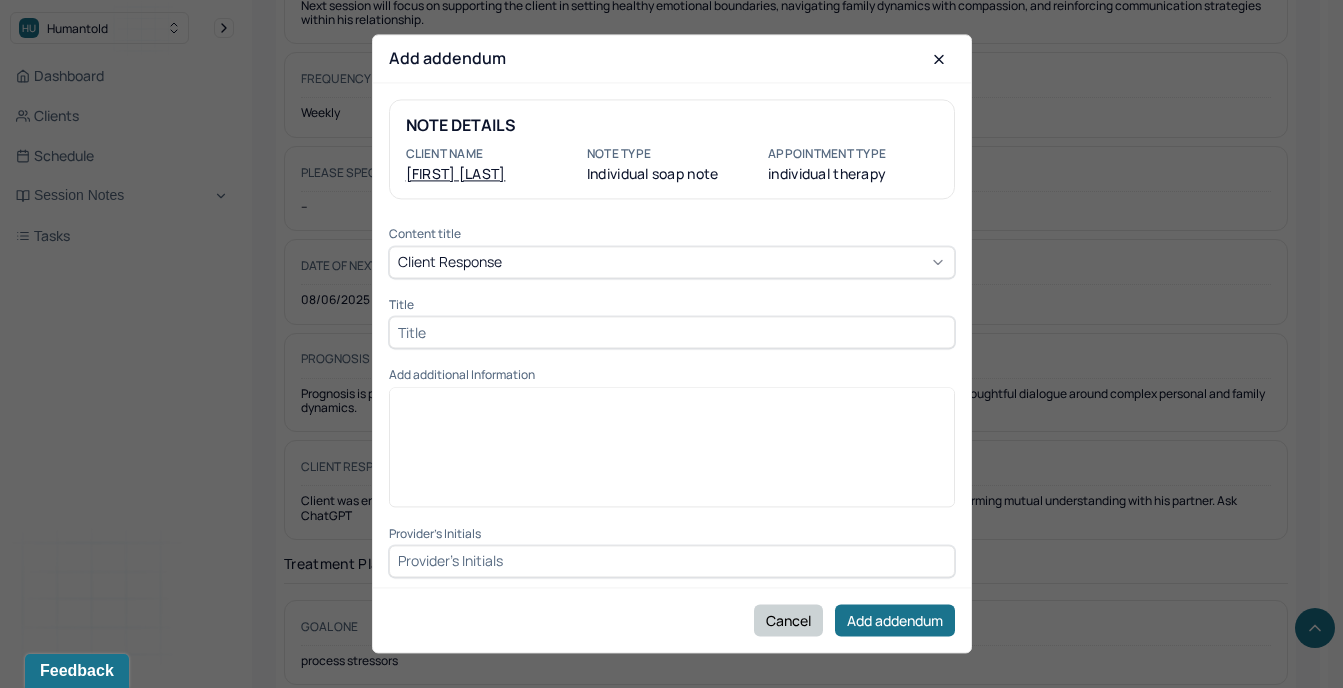 click on "Cancel" at bounding box center [788, 621] 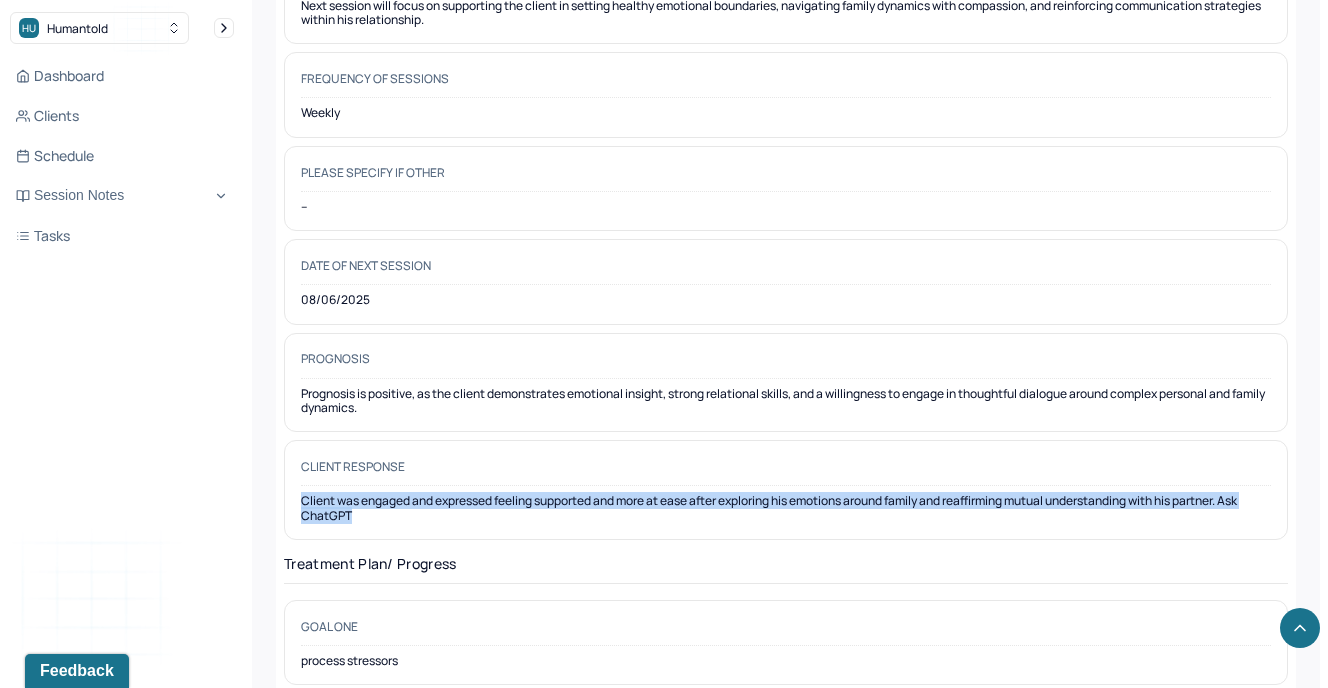 drag, startPoint x: 394, startPoint y: 488, endPoint x: 267, endPoint y: 468, distance: 128.56516 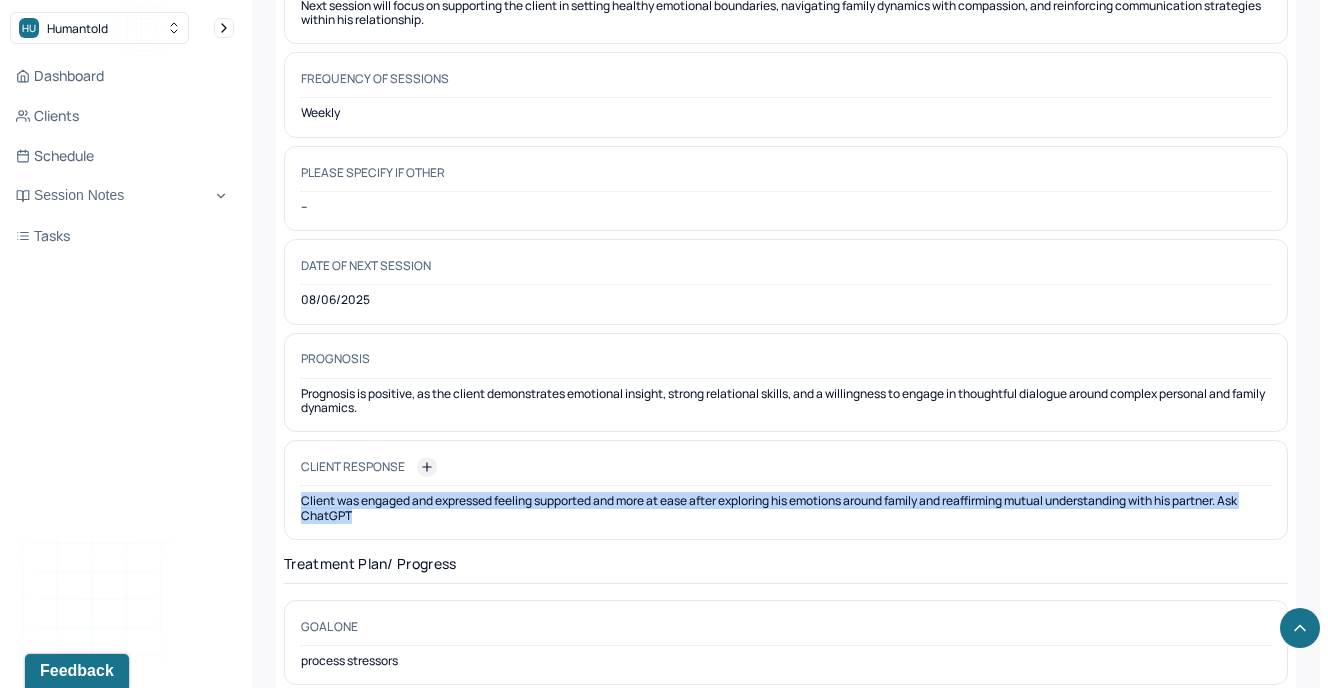 click 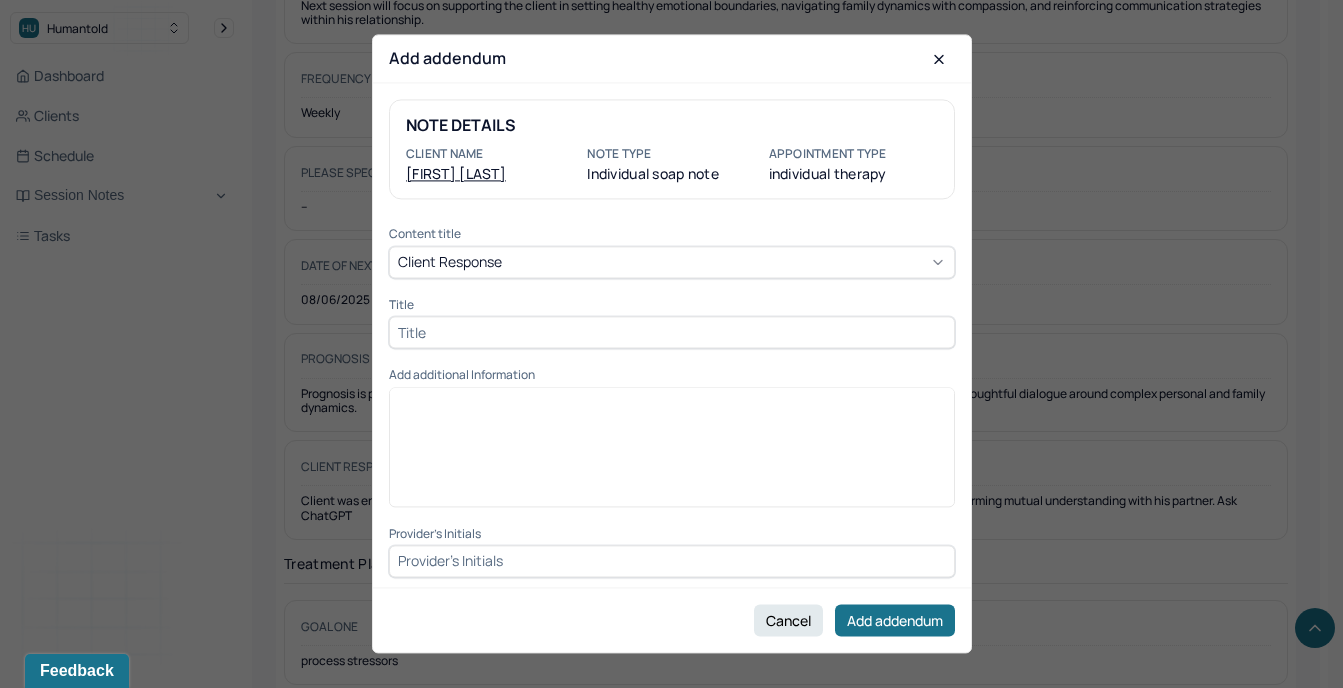 click at bounding box center (672, 333) 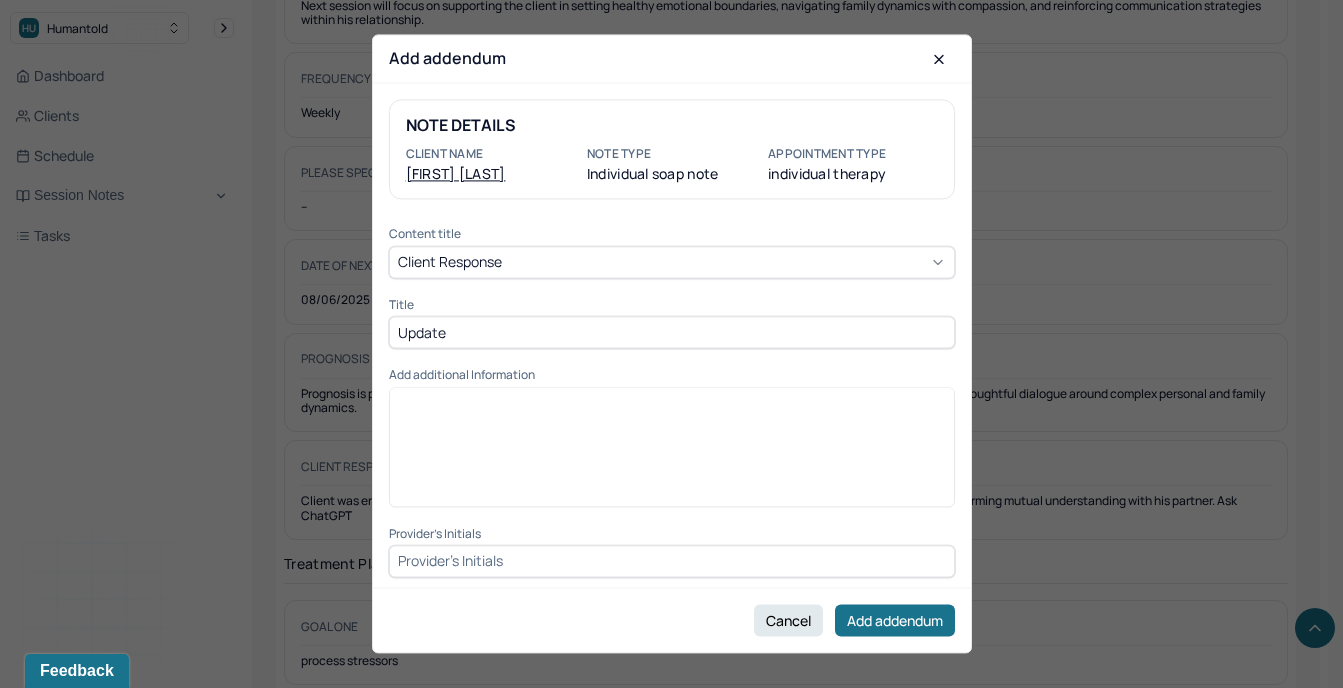 type on "Update" 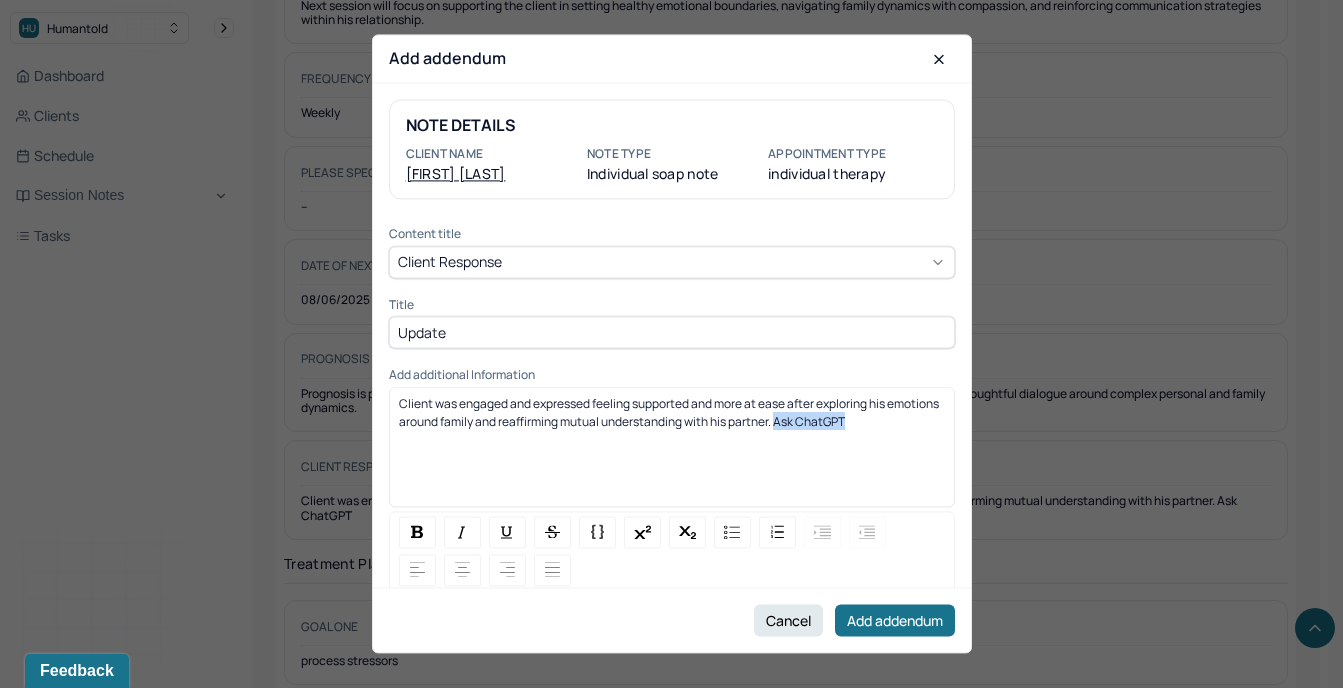 drag, startPoint x: 902, startPoint y: 423, endPoint x: 833, endPoint y: 420, distance: 69.065186 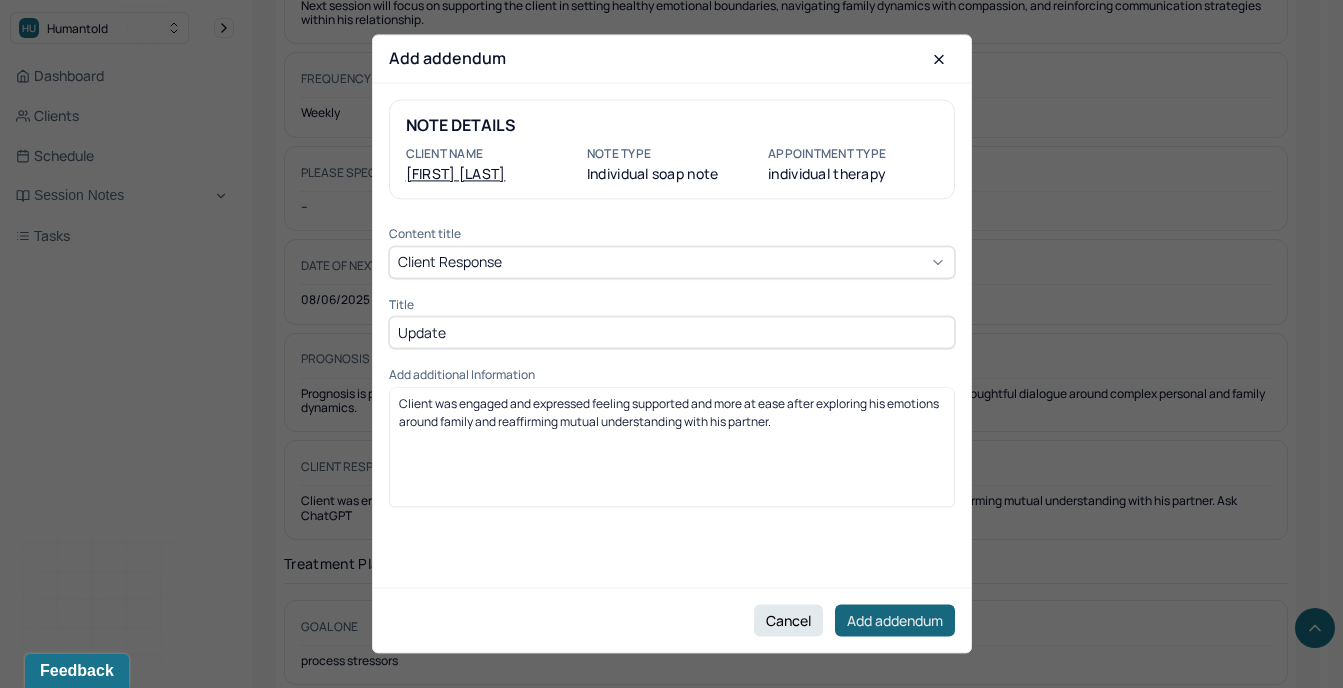 click on "Add addendum" at bounding box center (895, 621) 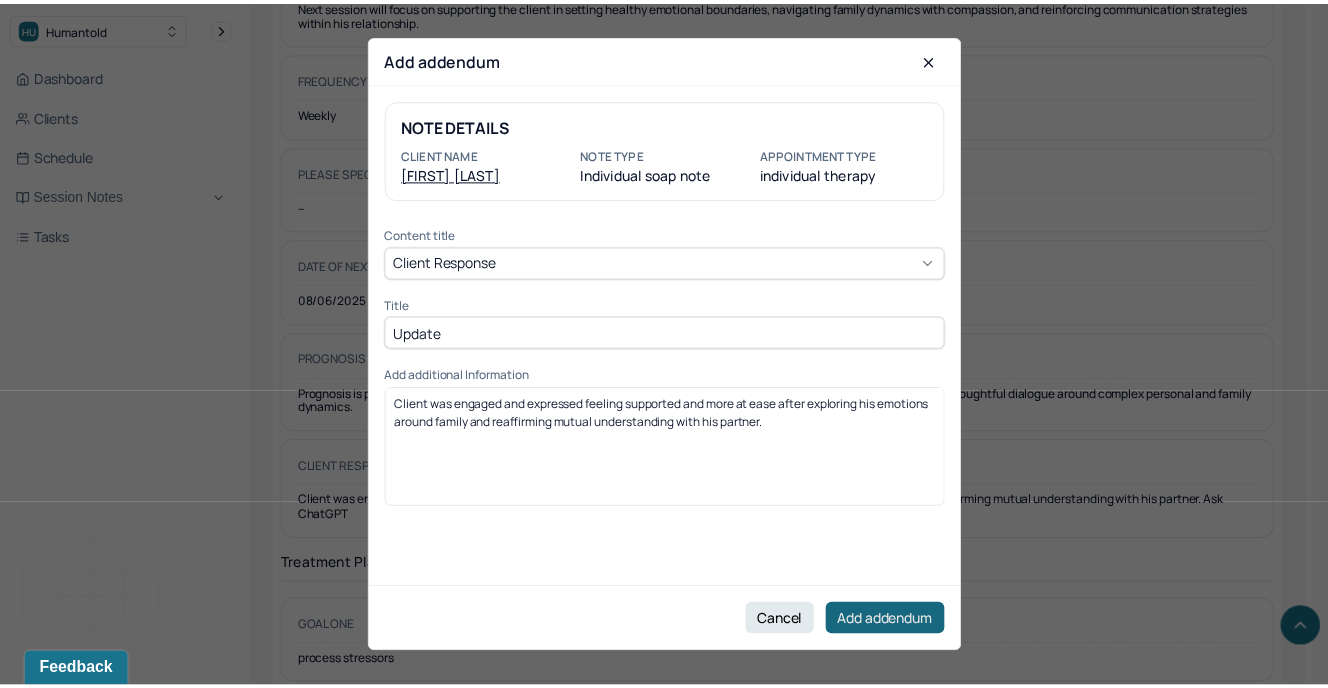 scroll, scrollTop: 99, scrollLeft: 0, axis: vertical 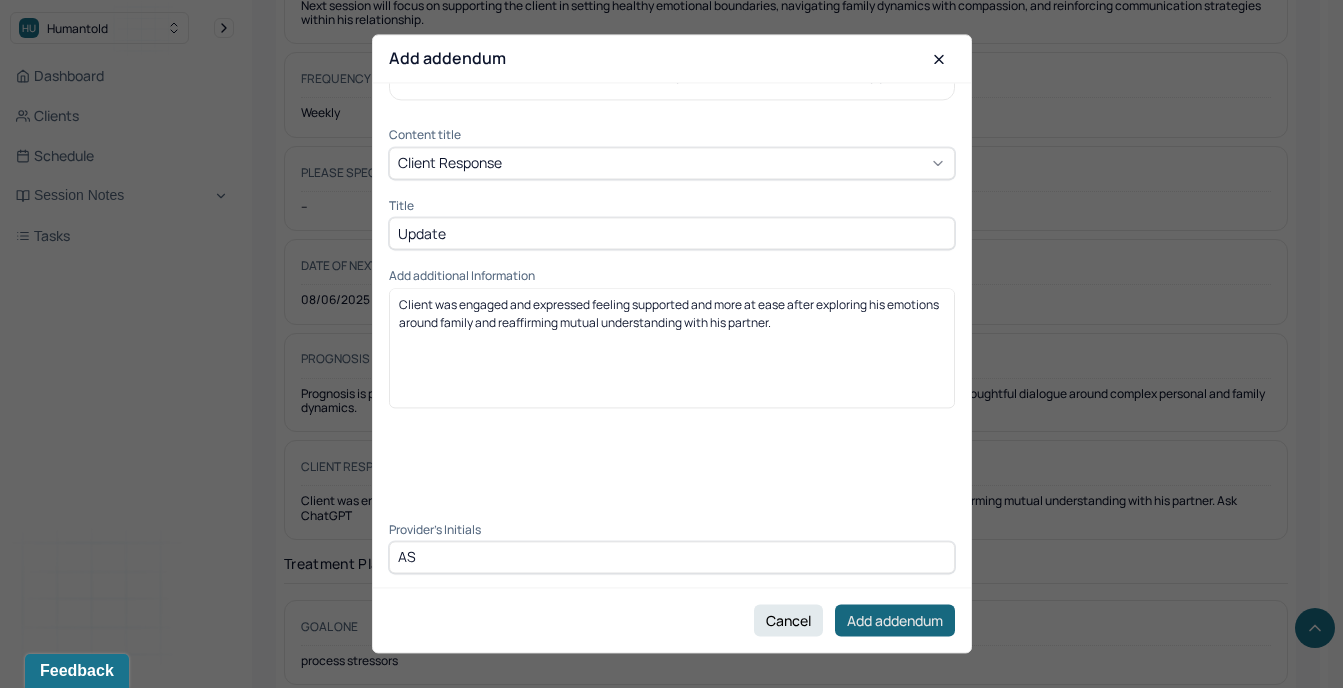 type on "AS" 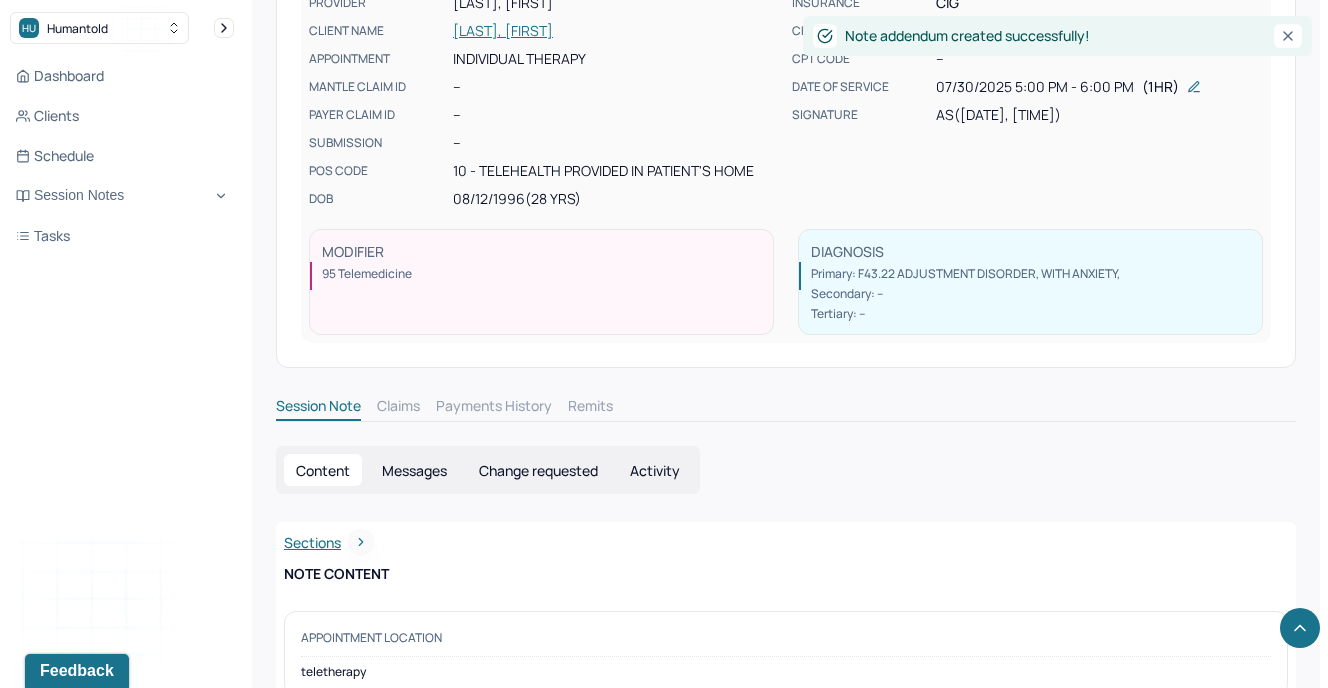 scroll, scrollTop: 0, scrollLeft: 0, axis: both 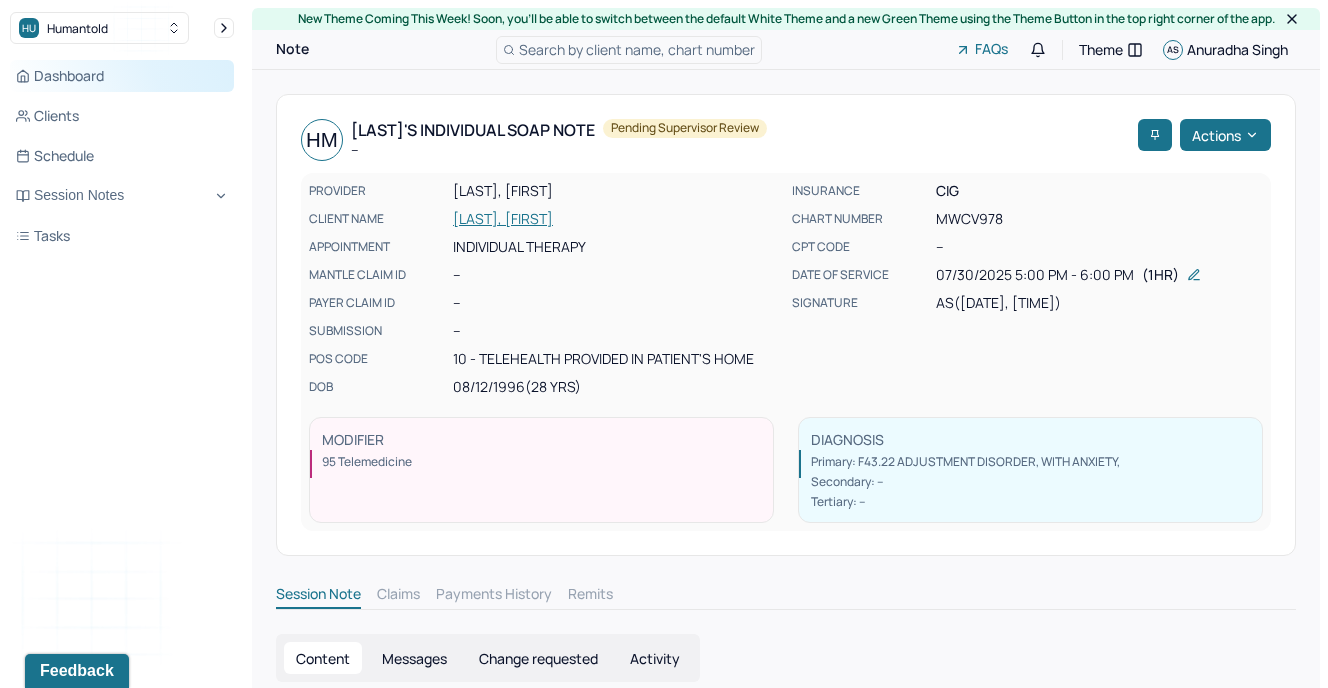 click on "Dashboard" at bounding box center [122, 76] 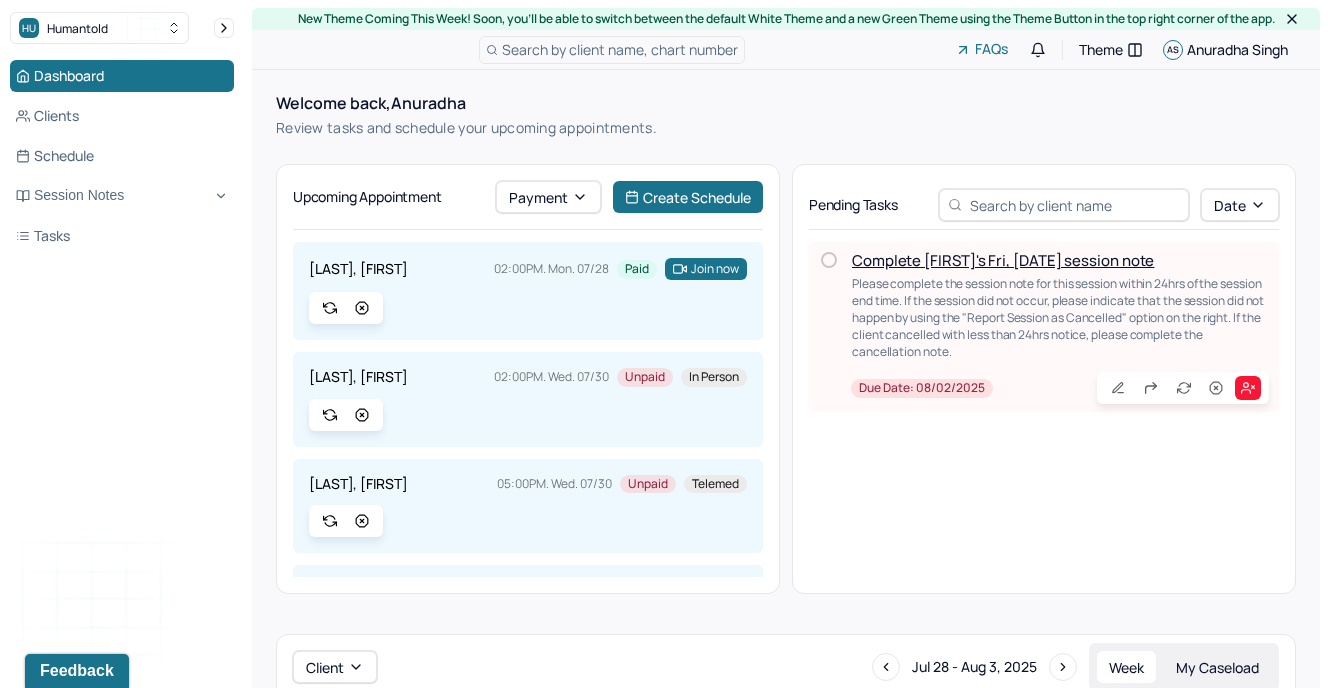 click on "Complete [FIRST]'s Fri, [DATE] session note" at bounding box center [1003, 260] 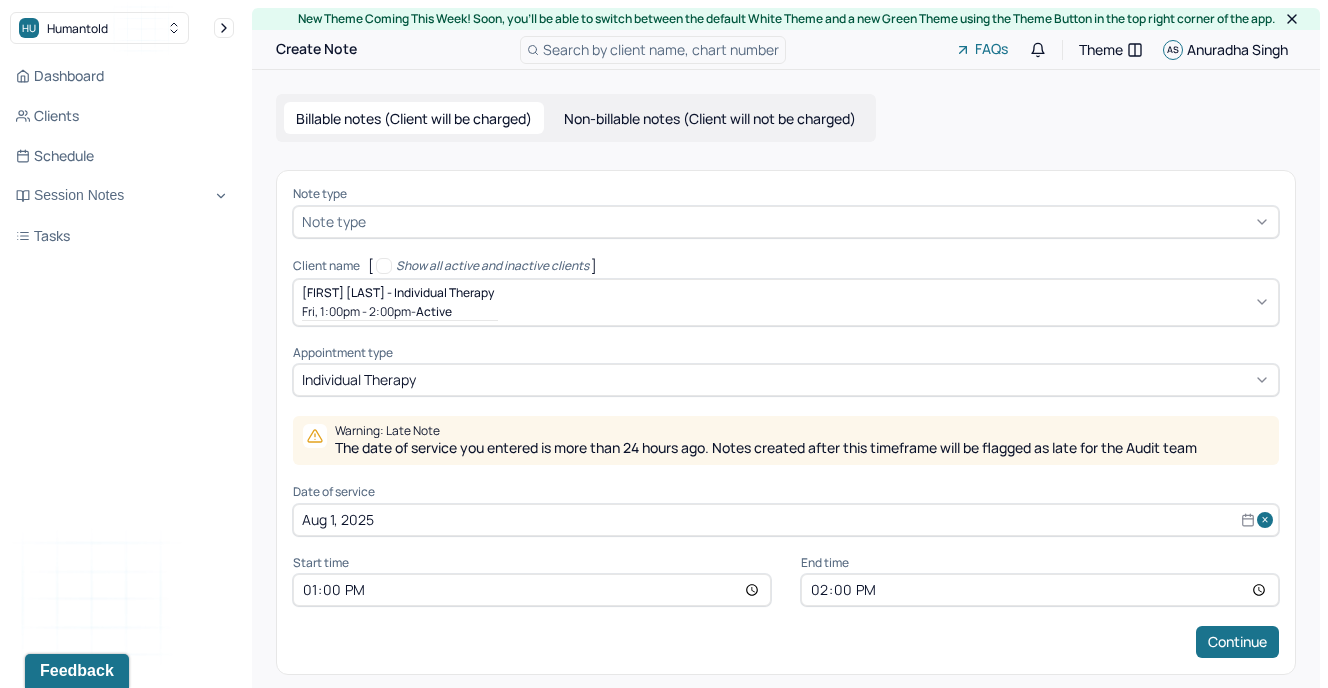 click at bounding box center [820, 221] 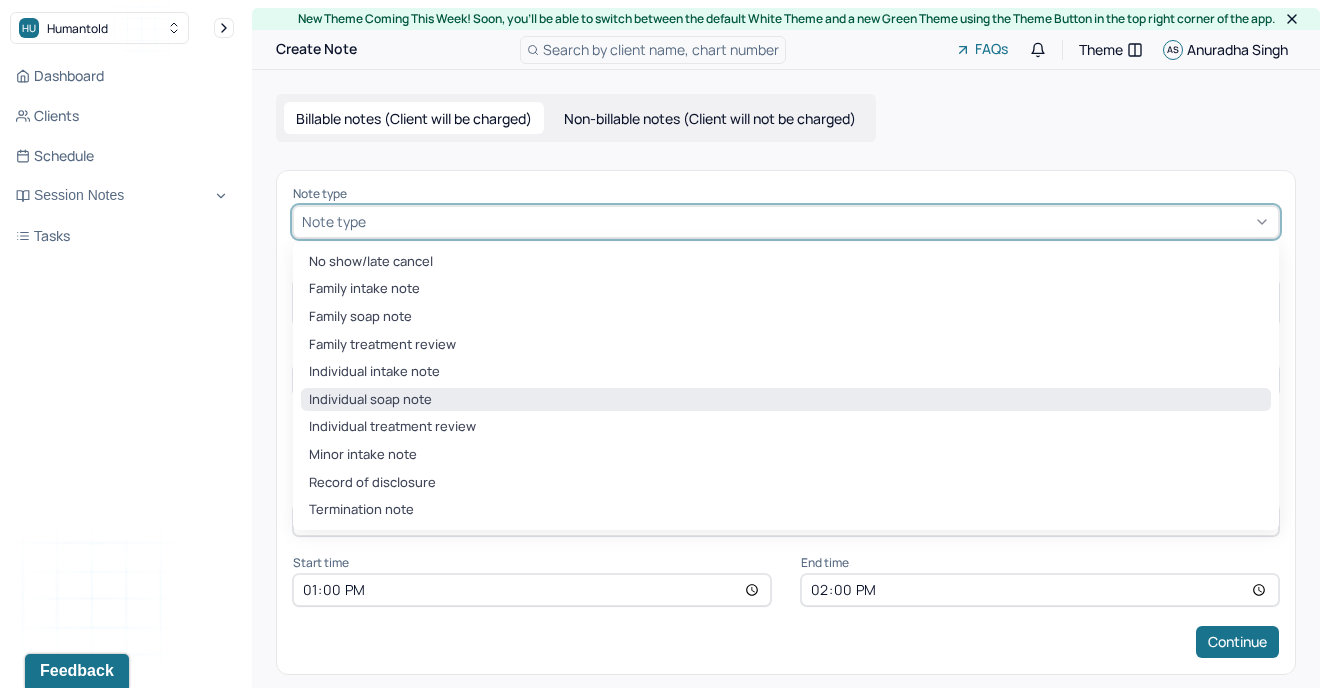 click on "Individual soap note" at bounding box center (786, 400) 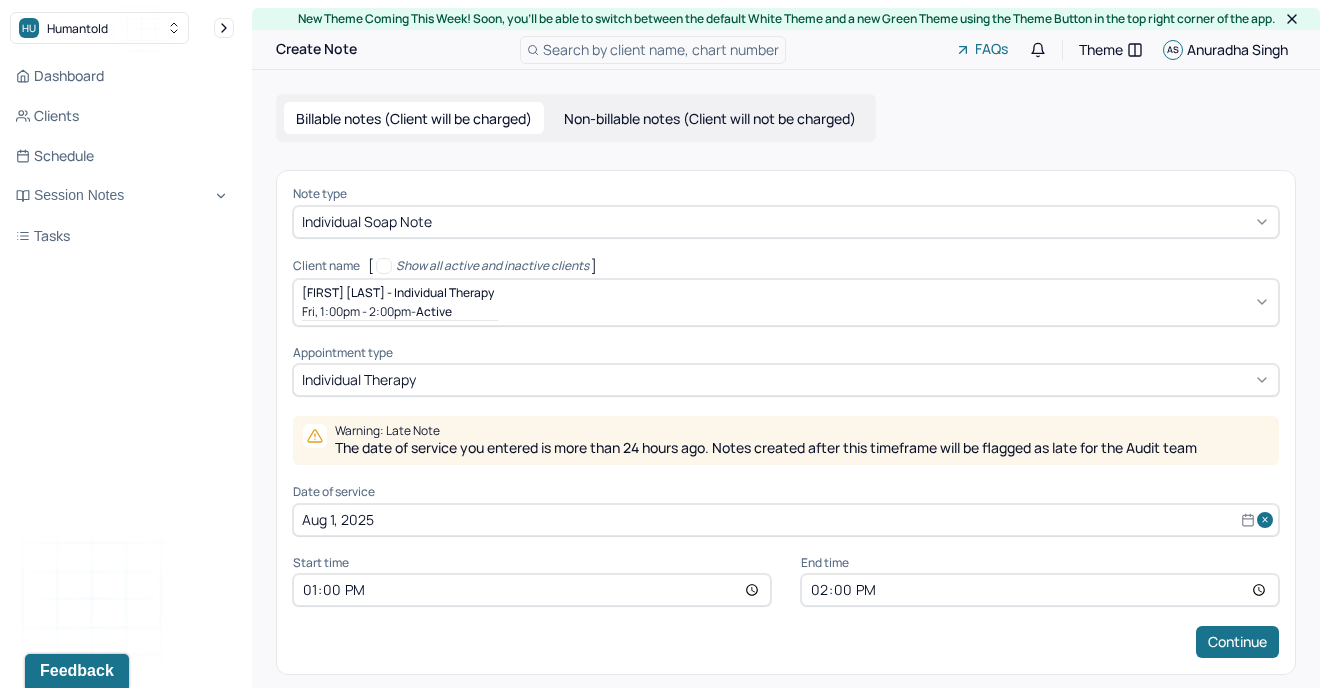 click on "Note type Individual soap note Client name [ Show all active and inactive clients ] [FIRST] [LAST] - Individual therapy Fri, 1:00pm - 2:00pm - active Supervisee name [FIRST] [LAST] Appointment type individual therapy Warning: Late Note The date of service you entered is more than 24 hours ago. Notes created after this timeframe will be flagged as late for the Audit team Date of service Aug 1, 2025 Start time 13:00 End time 14:00 Continue" at bounding box center [786, 422] 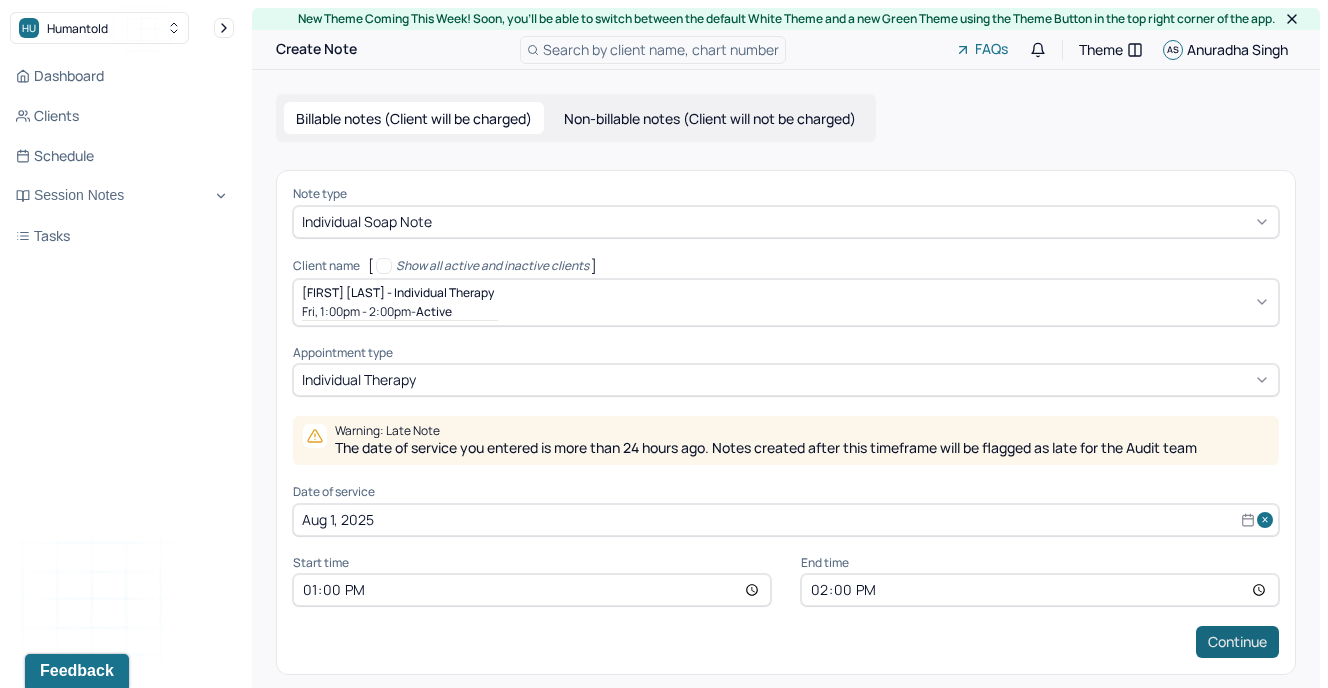 click on "Continue" at bounding box center [1237, 642] 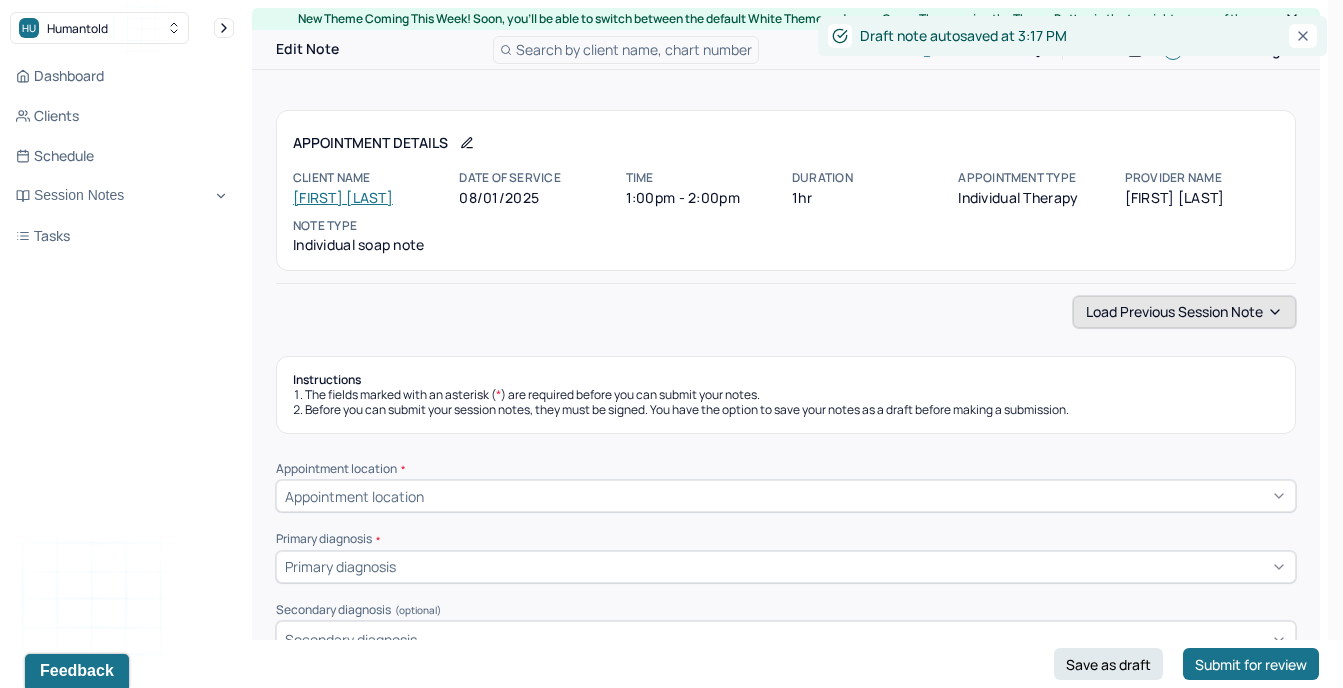 click on "Load previous session note" at bounding box center [1184, 312] 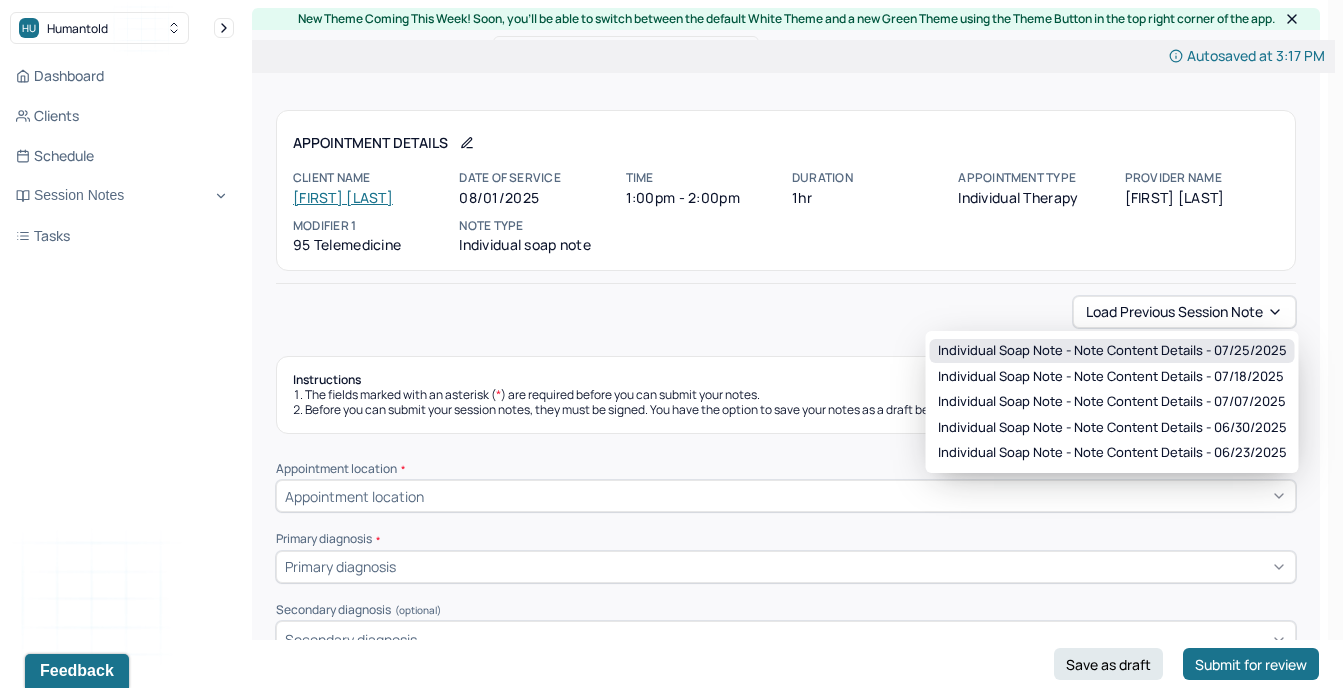 click on "Individual soap note   - Note content Details -   07/25/2025" at bounding box center [1112, 351] 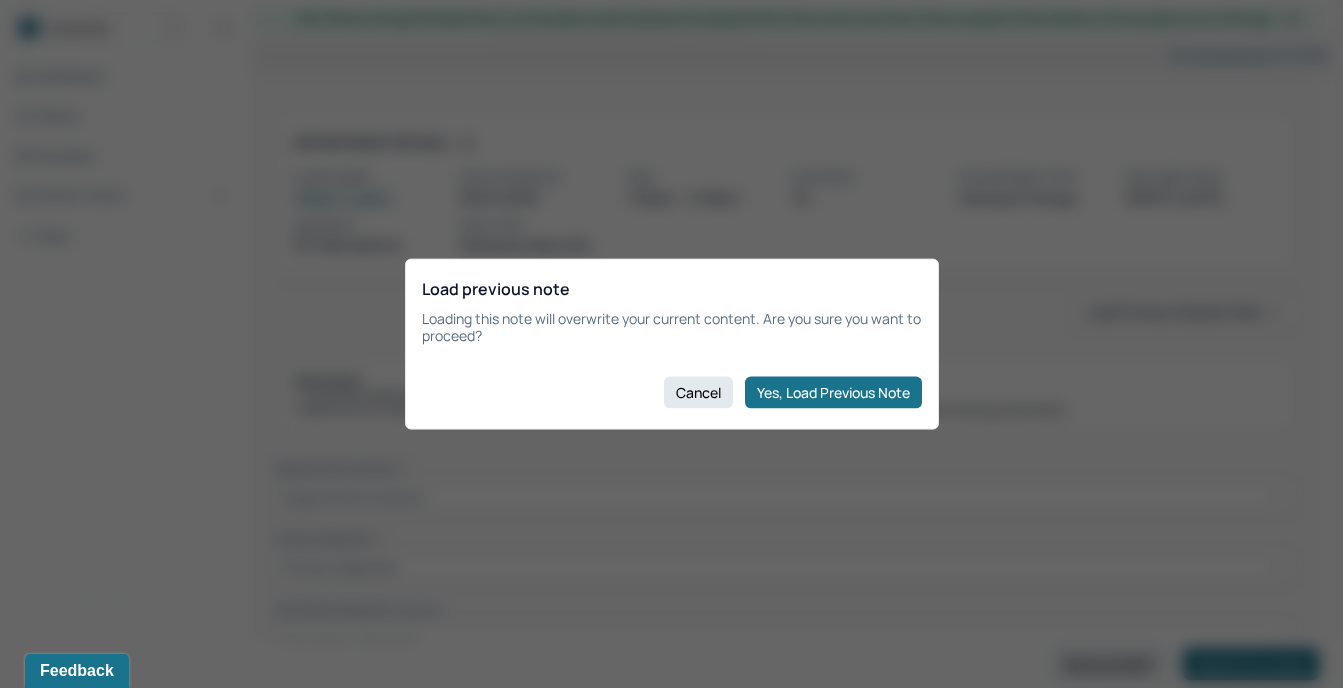 click on "Yes, Load Previous Note" at bounding box center [833, 392] 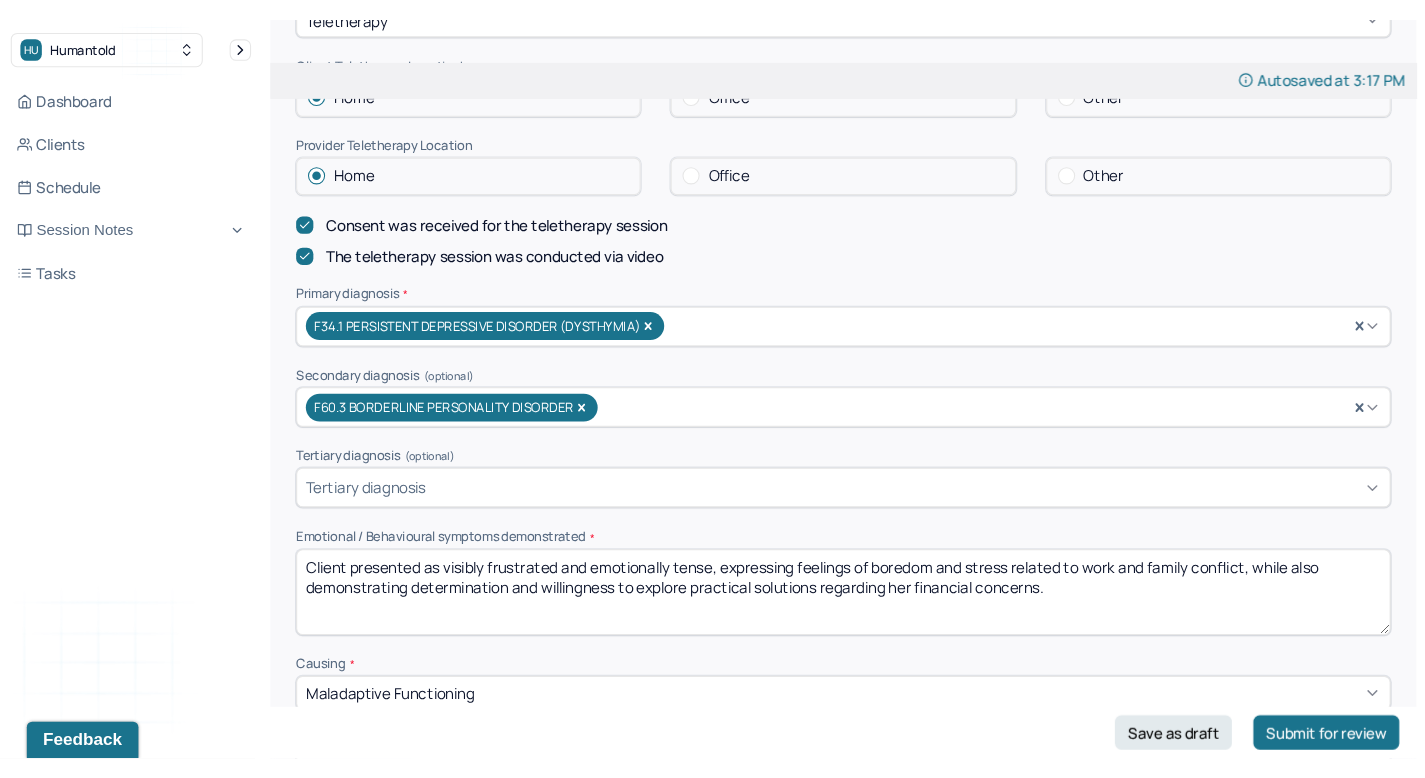 scroll, scrollTop: 606, scrollLeft: 0, axis: vertical 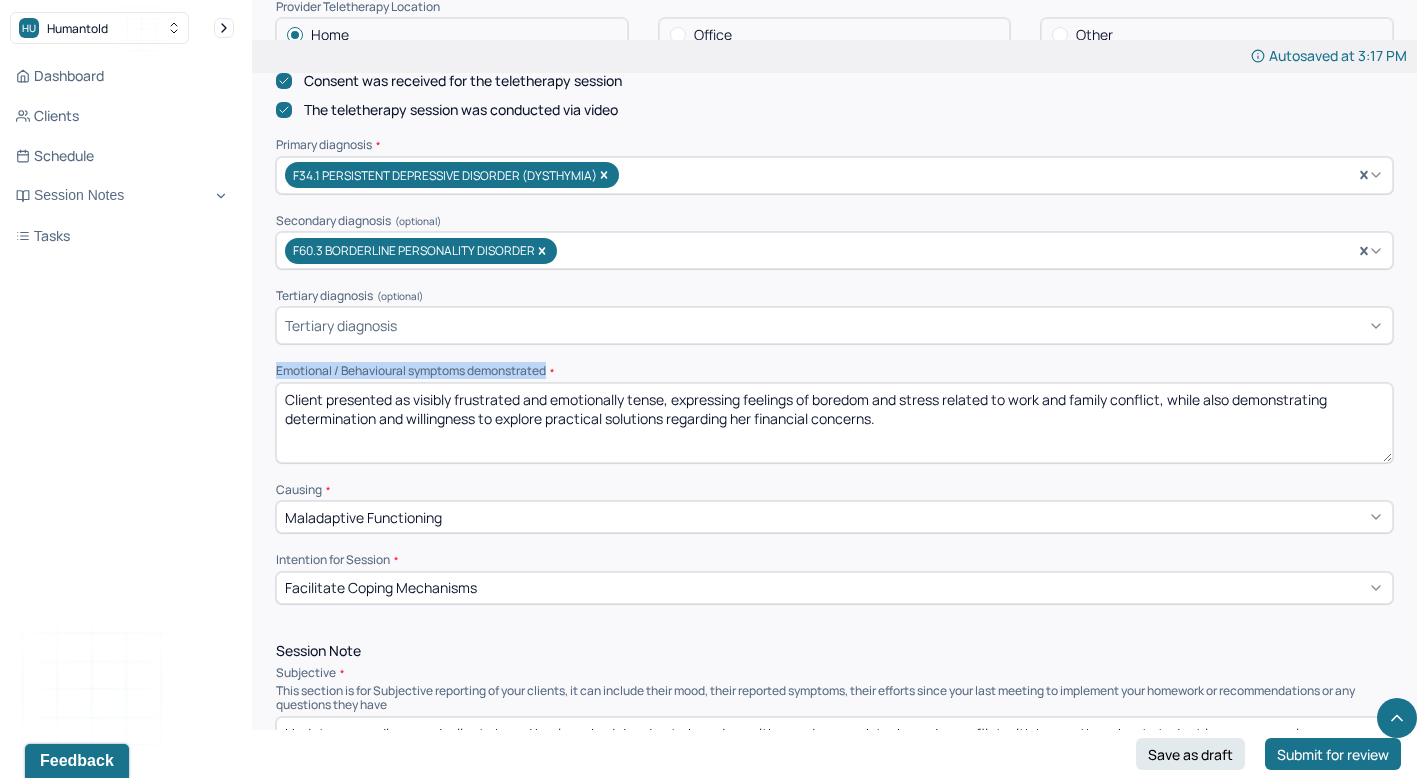 drag, startPoint x: 580, startPoint y: 359, endPoint x: 258, endPoint y: 359, distance: 322 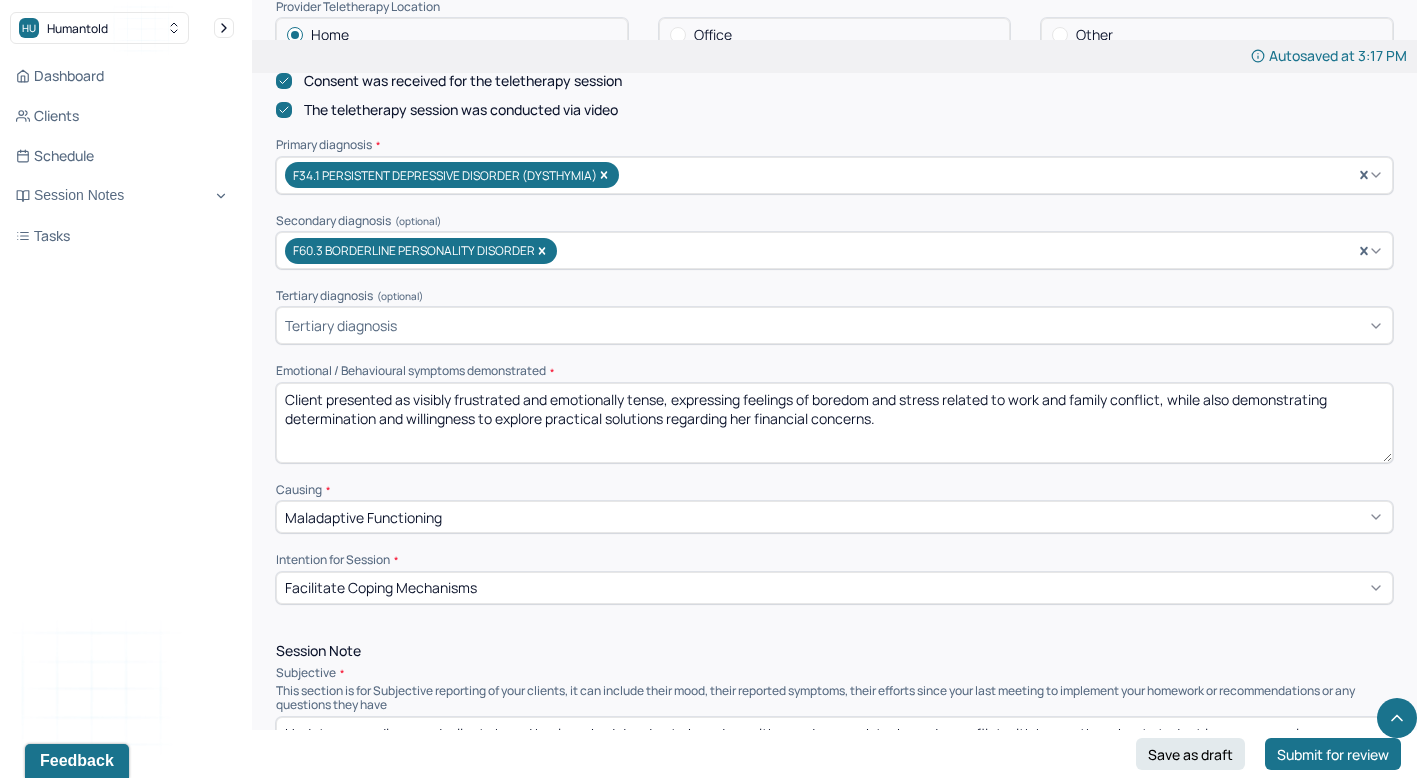 click on "Client presented as visibly frustrated and emotionally tense, expressing feelings of boredom and stress related to work and family conflict, while also demonstrating determination and willingness to explore practical solutions regarding her financial concerns." at bounding box center [834, 423] 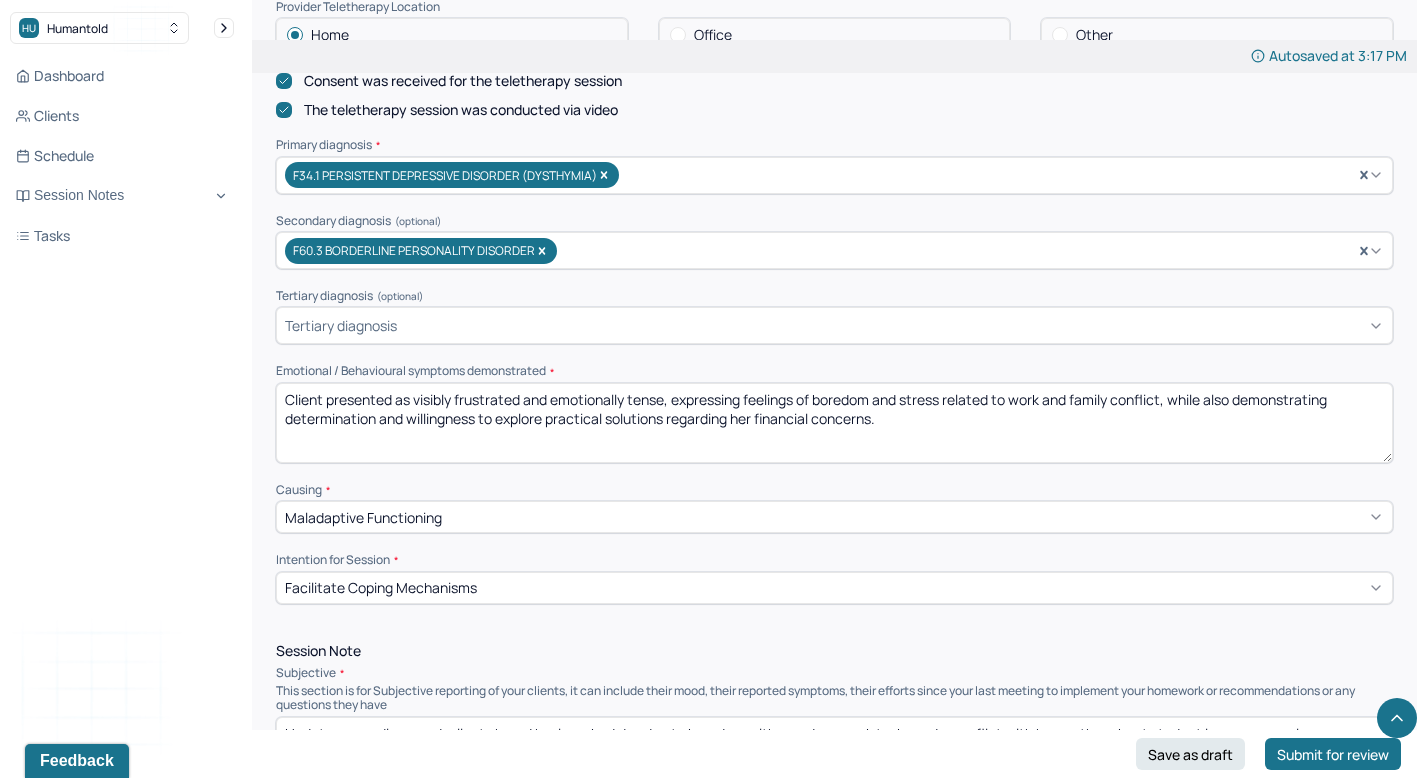 paste on "emotionally overwhelmed and anxious, expressing distress related to triggering work calls and academic pressure, while also demonstrating openness and engagement in discussing coping strategies and support options" 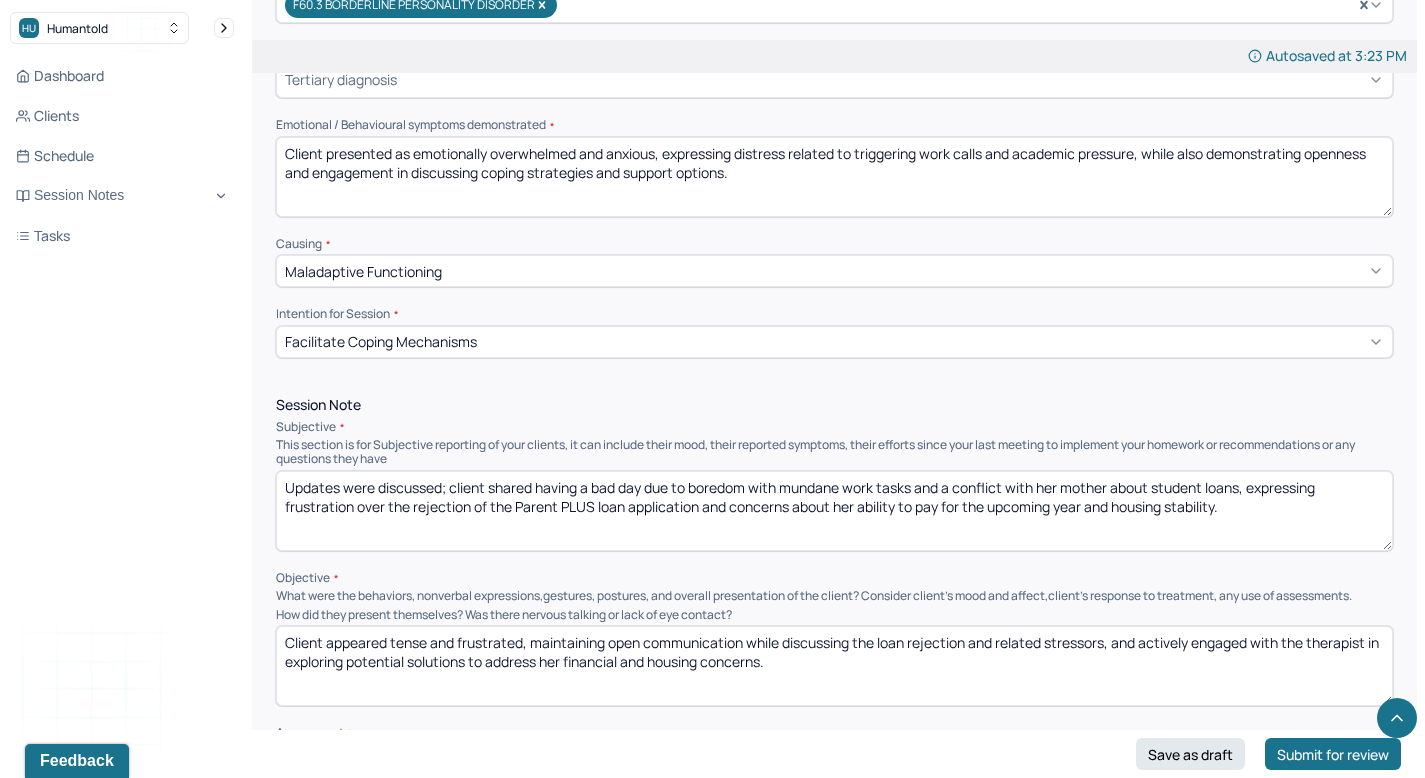scroll, scrollTop: 859, scrollLeft: 0, axis: vertical 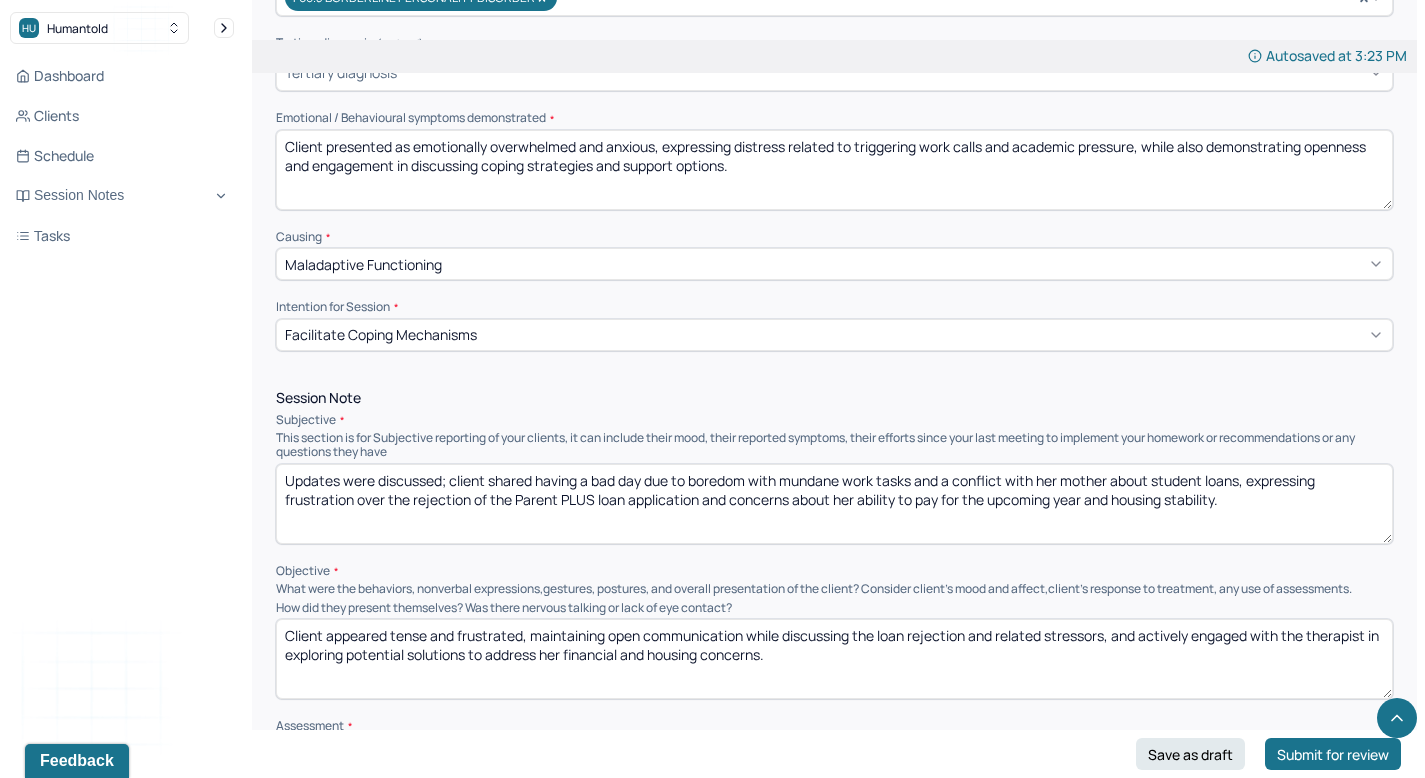 type on "Client presented as emotionally overwhelmed and anxious, expressing distress related to triggering work calls and academic pressure, while also demonstrating openness and engagement in discussing coping strategies and support options." 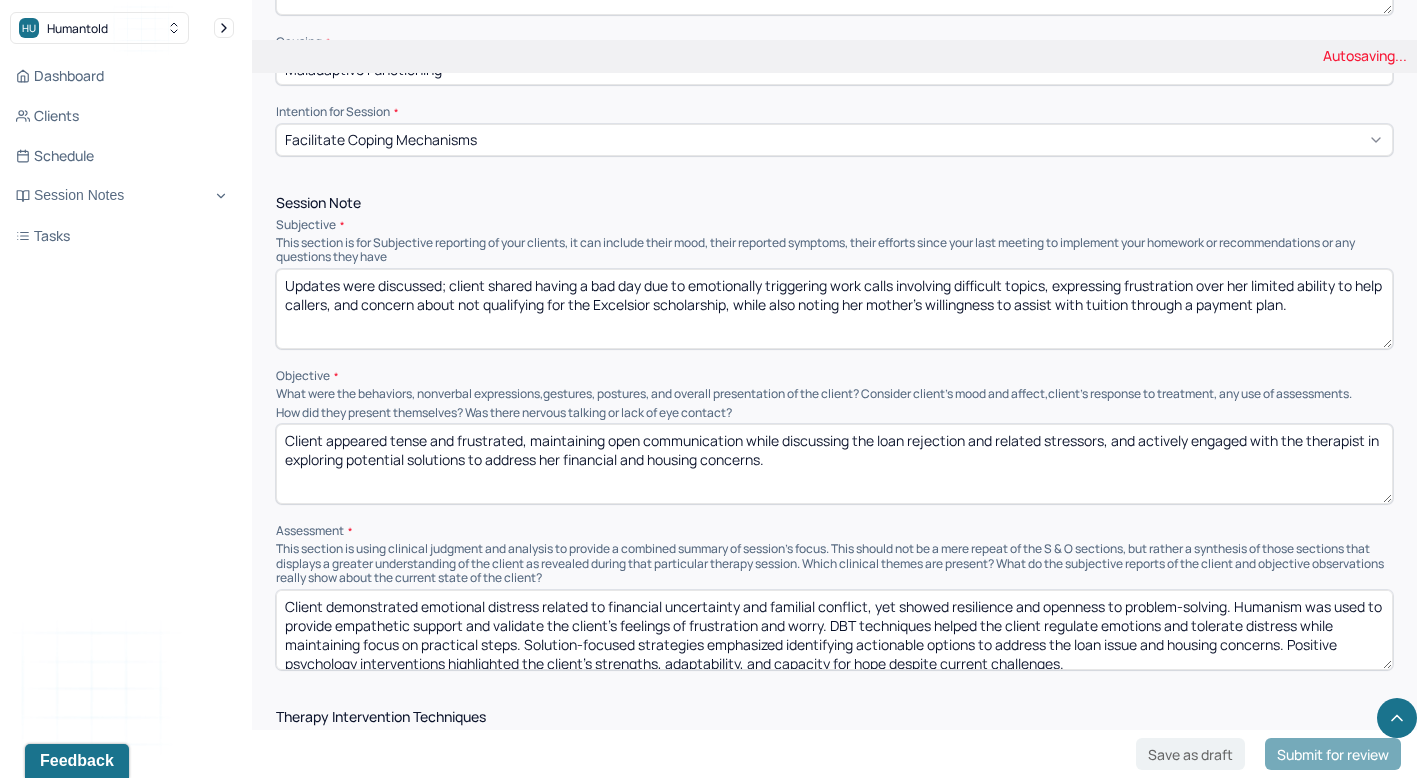 scroll, scrollTop: 1083, scrollLeft: 0, axis: vertical 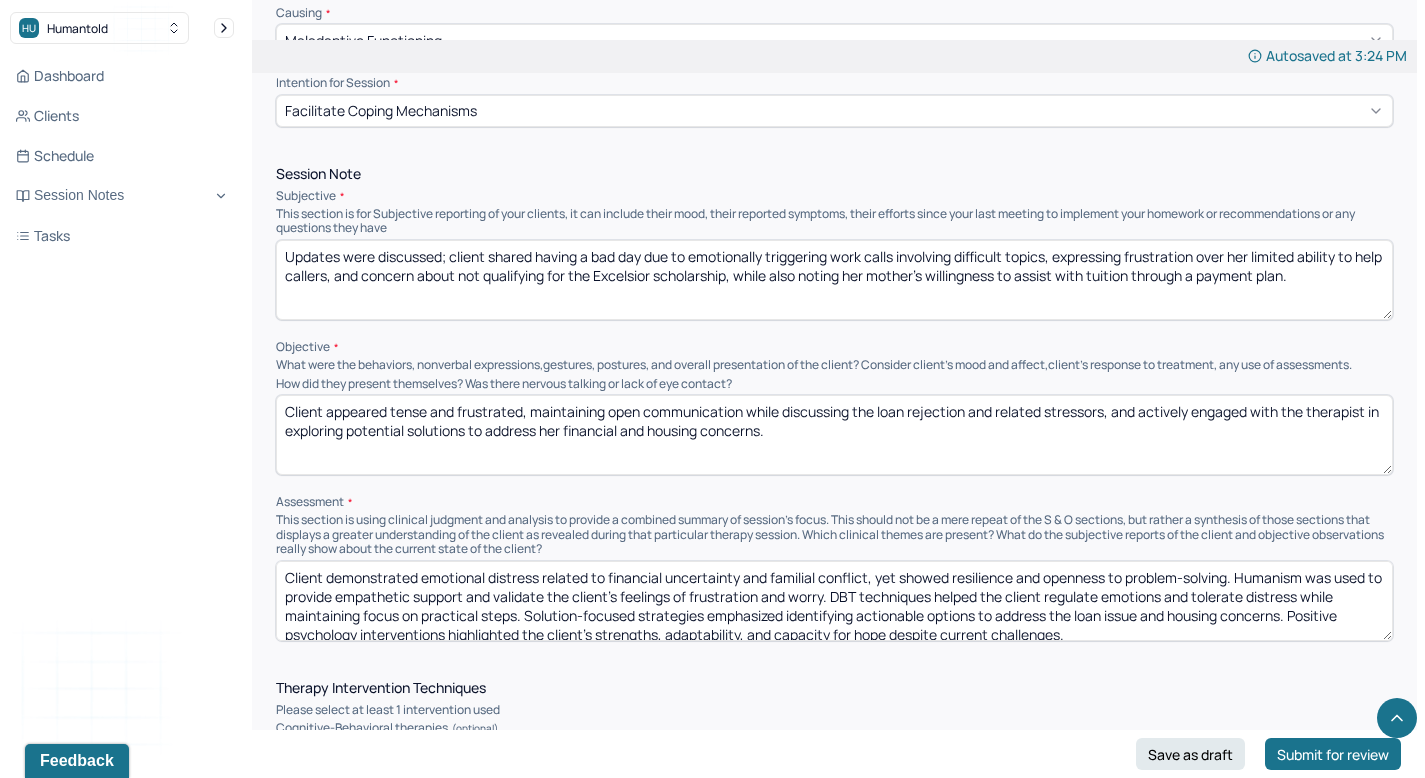 type on "Updates were discussed; client shared having a bad day due to emotionally triggering work calls involving difficult topics, expressing frustration over her limited ability to help callers, and concern about not qualifying for the Excelsior scholarship, while also noting her mother’s willingness to assist with tuition through a payment plan." 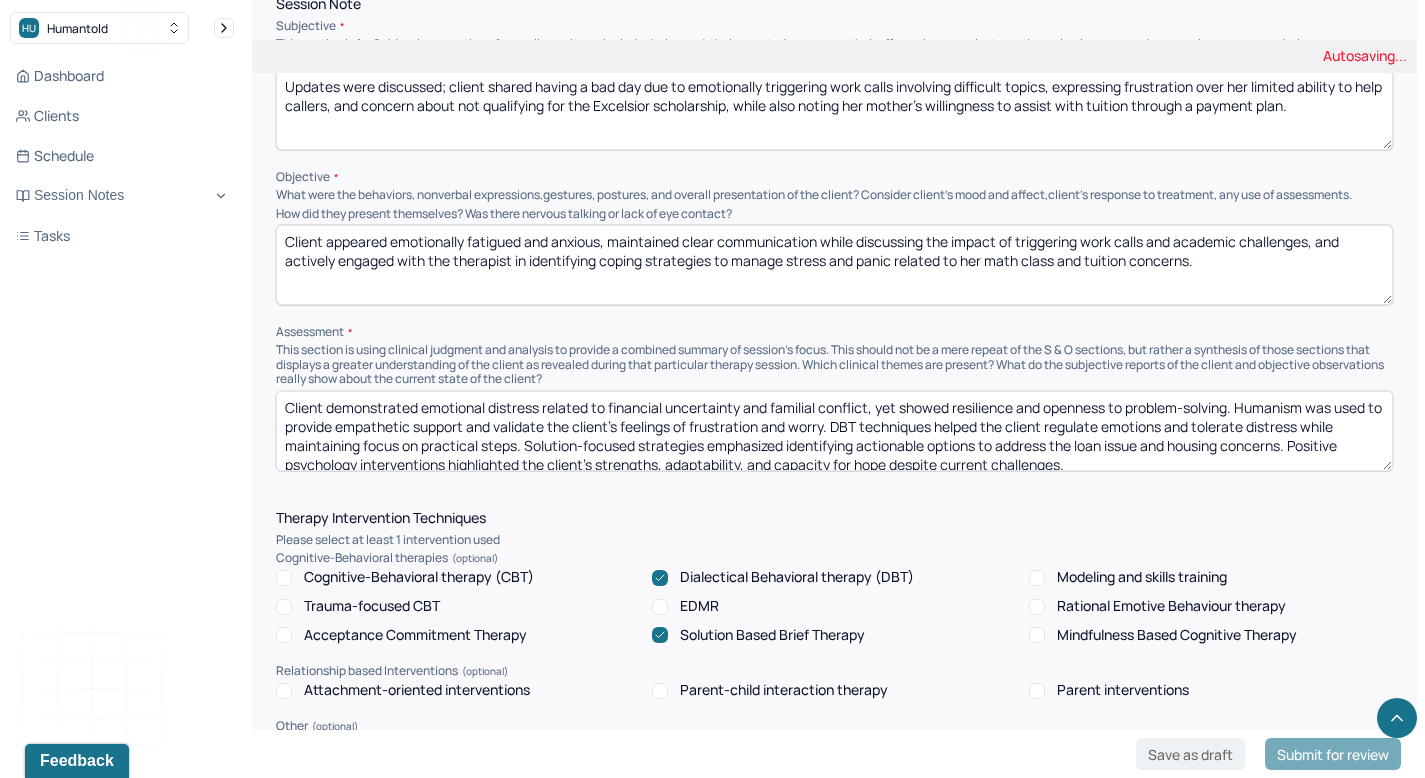 scroll, scrollTop: 1258, scrollLeft: 0, axis: vertical 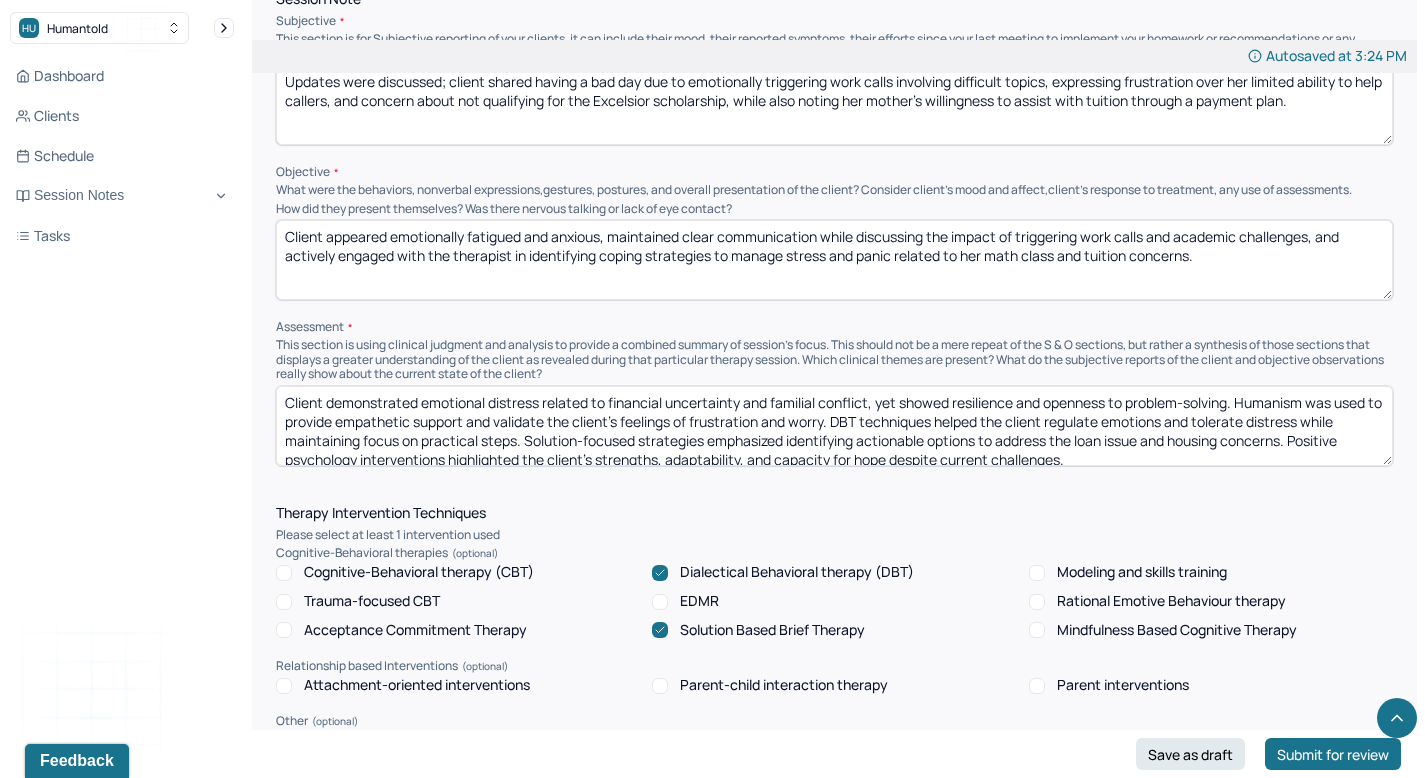 type on "Client appeared emotionally fatigued and anxious, maintained clear communication while discussing the impact of triggering work calls and academic challenges, and actively engaged with the therapist in identifying coping strategies to manage stress and panic related to her math class and tuition concerns." 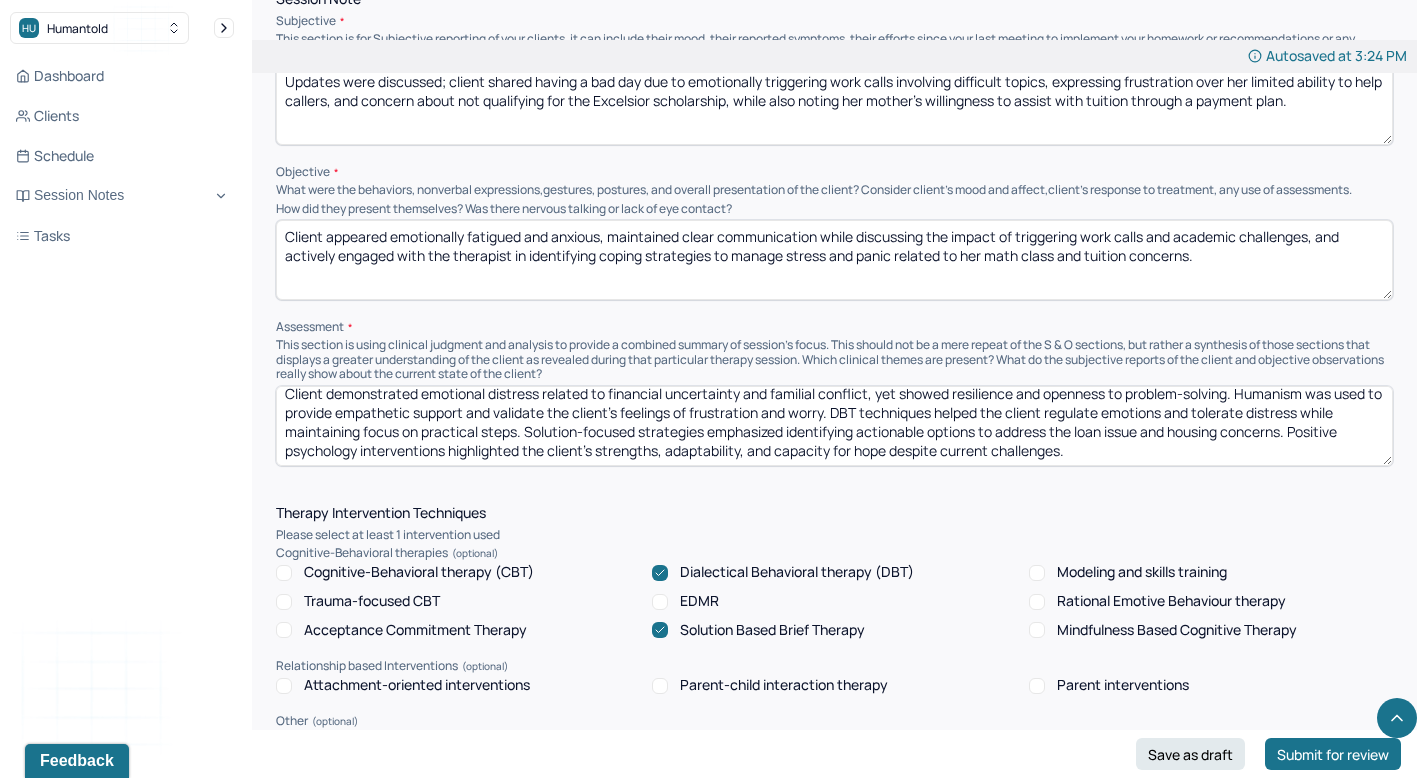 drag, startPoint x: 282, startPoint y: 396, endPoint x: 1127, endPoint y: 508, distance: 852.3902 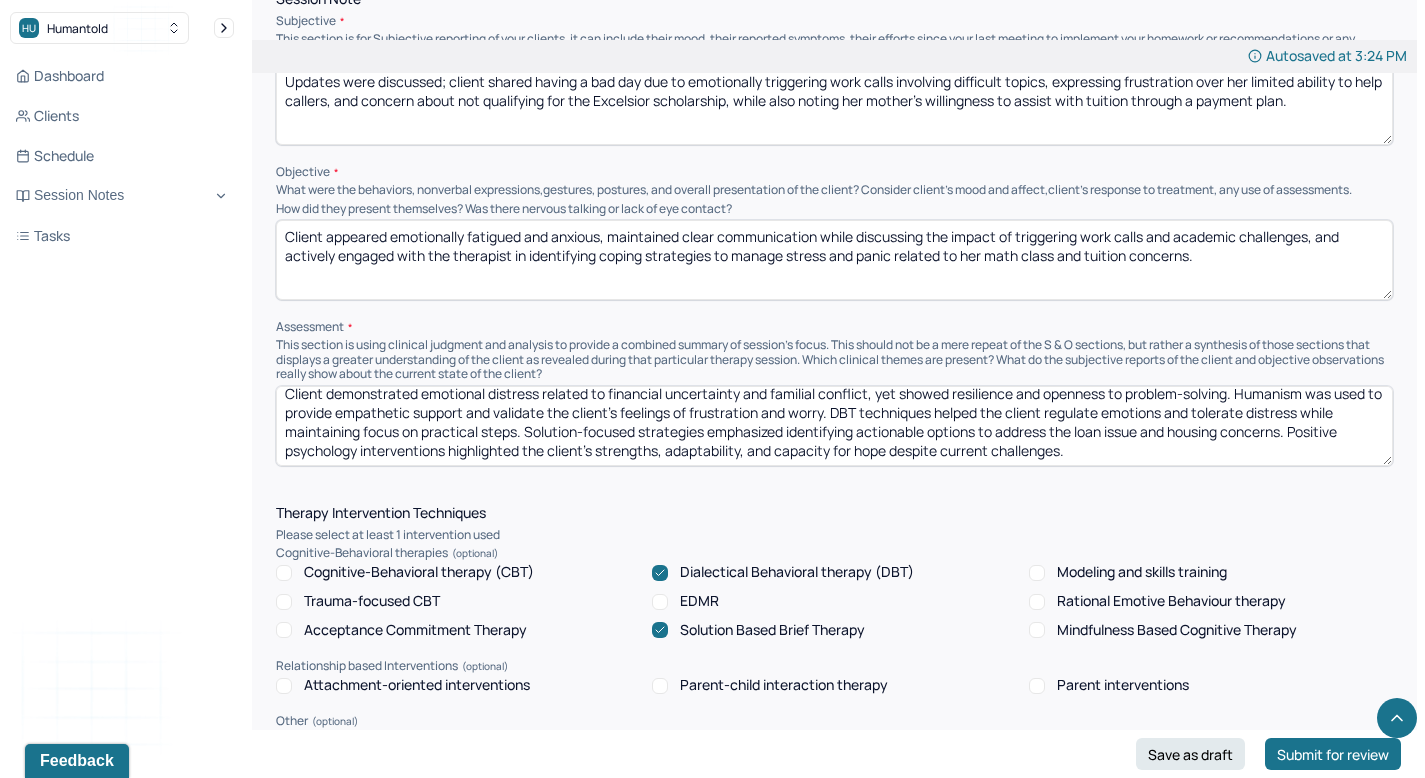 paste on "triggering work experiences and academic pressure, yet showed insight, self-awareness, and a willingness to engage in coping strategies. Humanism was used to provide empathetic support and validate the client’s emotional responses to workplace limitations and school stress. CBT techniques were incorporated to challenge negative thought patterns around her math-related anxiety and sense of helplessness. DBT strategies supported emotional regulation and distress tolerance in response to panic and overwhelm. Positive psychology interventions highlighted the client’s proactive approach to seeking support and her openness to utilizing available resources, reflecting personal strength and motivation for growth" 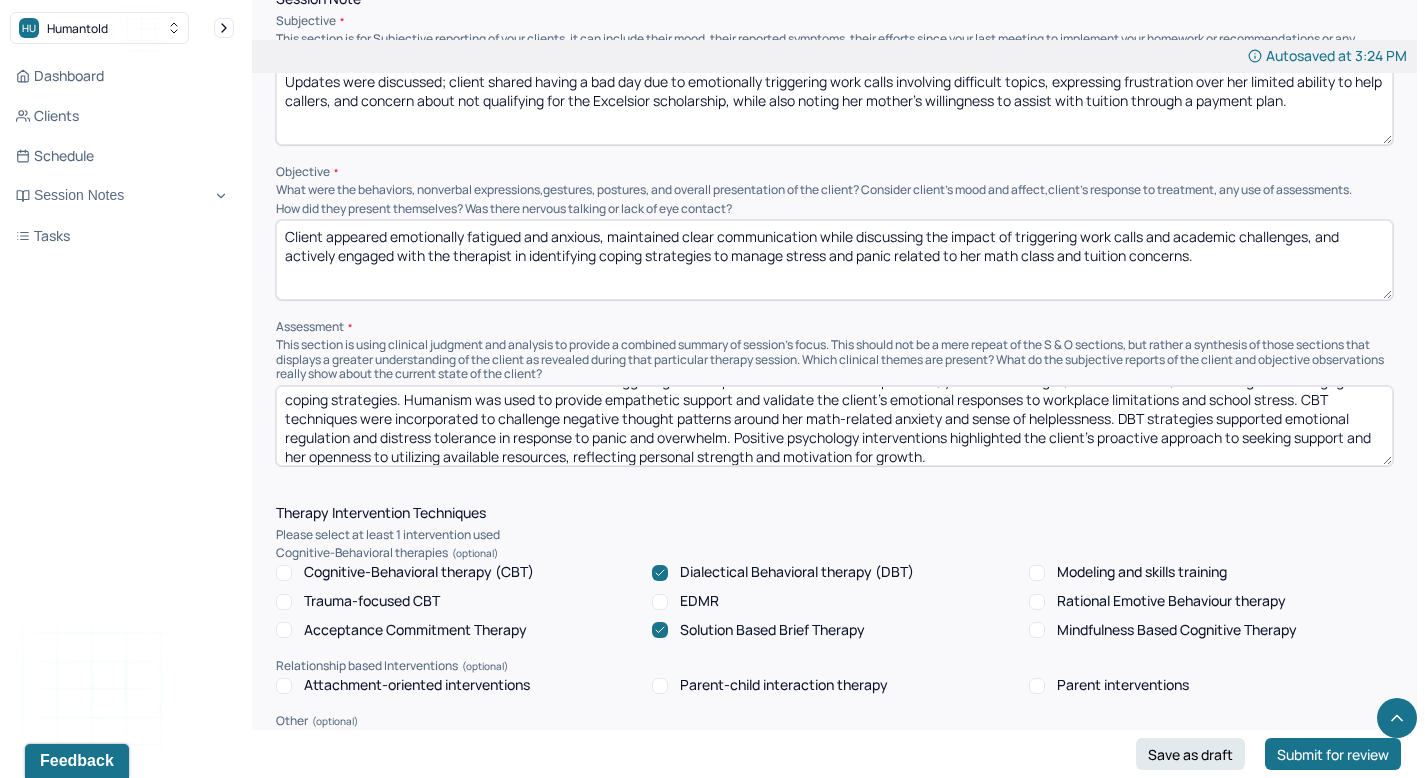 scroll, scrollTop: 0, scrollLeft: 0, axis: both 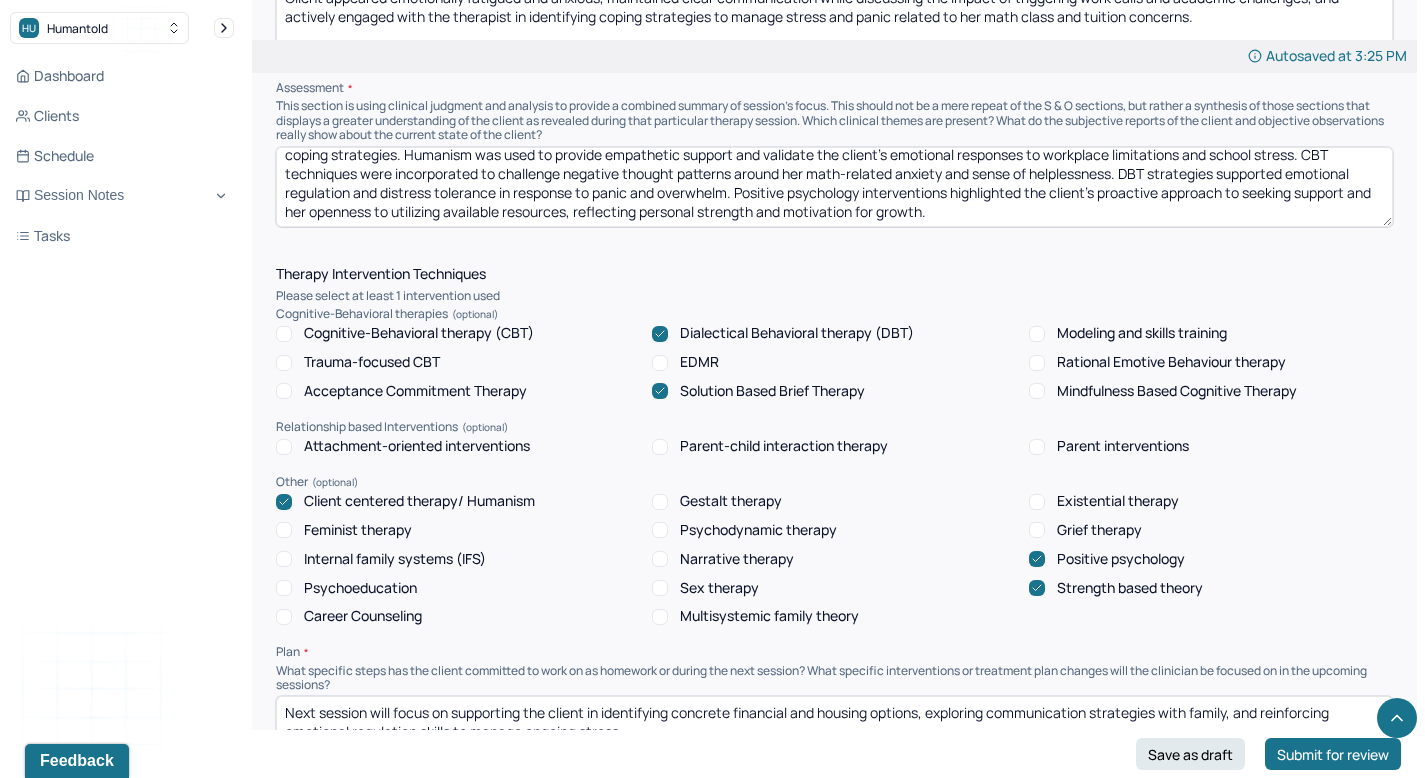 type on "Client demonstrated emotional distress related to triggering work experiences and academic pressure, yet showed insight, self-awareness, and a willingness to engage in coping strategies. Humanism was used to provide empathetic support and validate the client’s emotional responses to workplace limitations and school stress. CBT techniques were incorporated to challenge negative thought patterns around her math-related anxiety and sense of helplessness. DBT strategies supported emotional regulation and distress tolerance in response to panic and overwhelm. Positive psychology interventions highlighted the client’s proactive approach to seeking support and her openness to utilizing available resources, reflecting personal strength and motivation for growth." 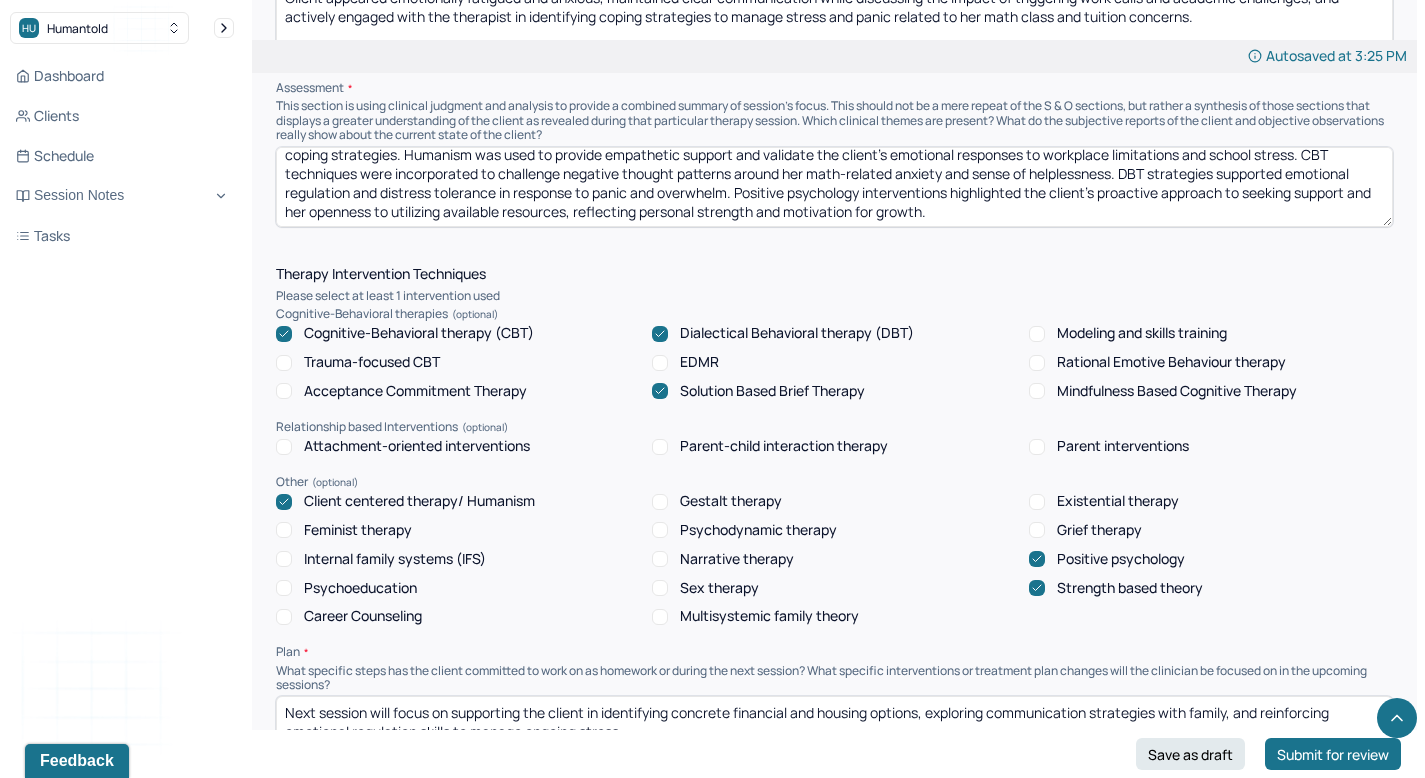 click on "Solution Based Brief Therapy" at bounding box center [758, 391] 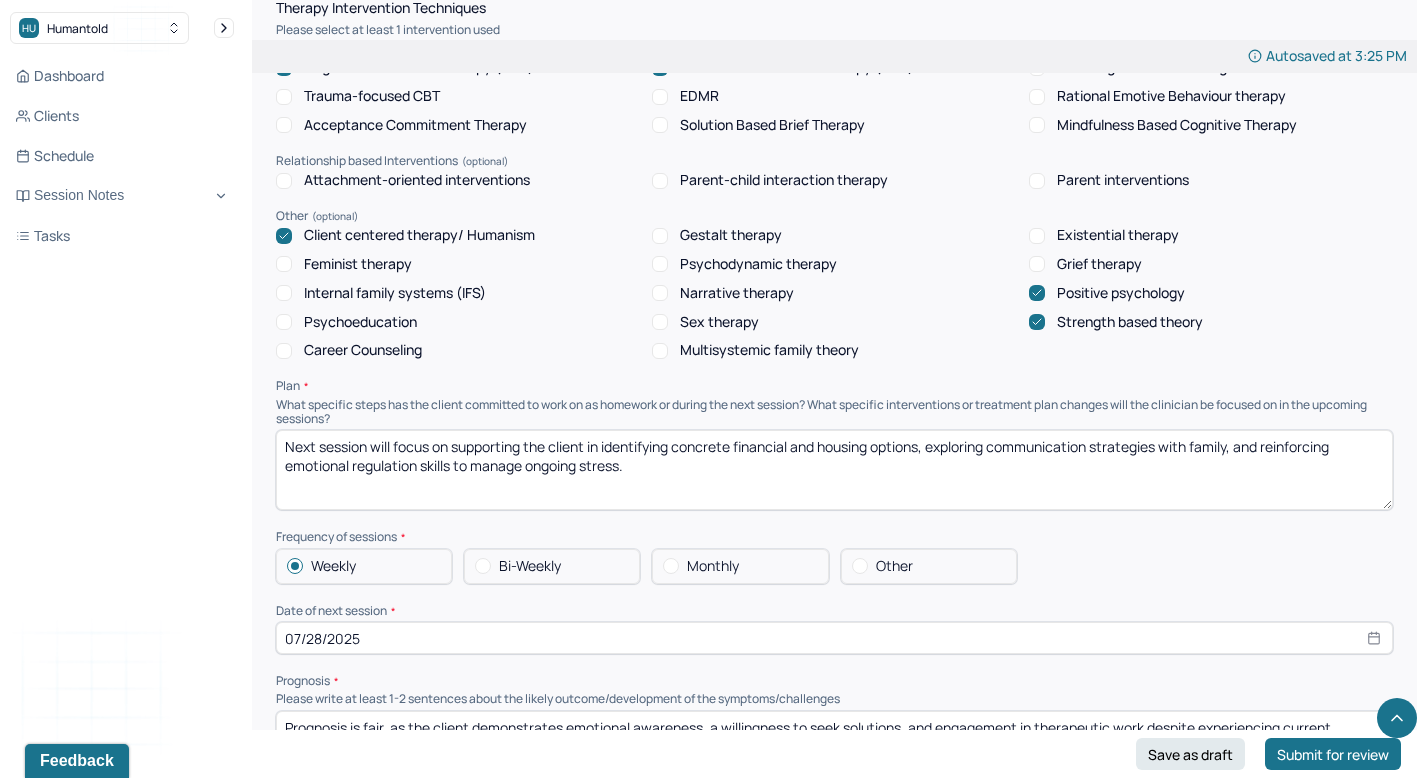 scroll, scrollTop: 1871, scrollLeft: 0, axis: vertical 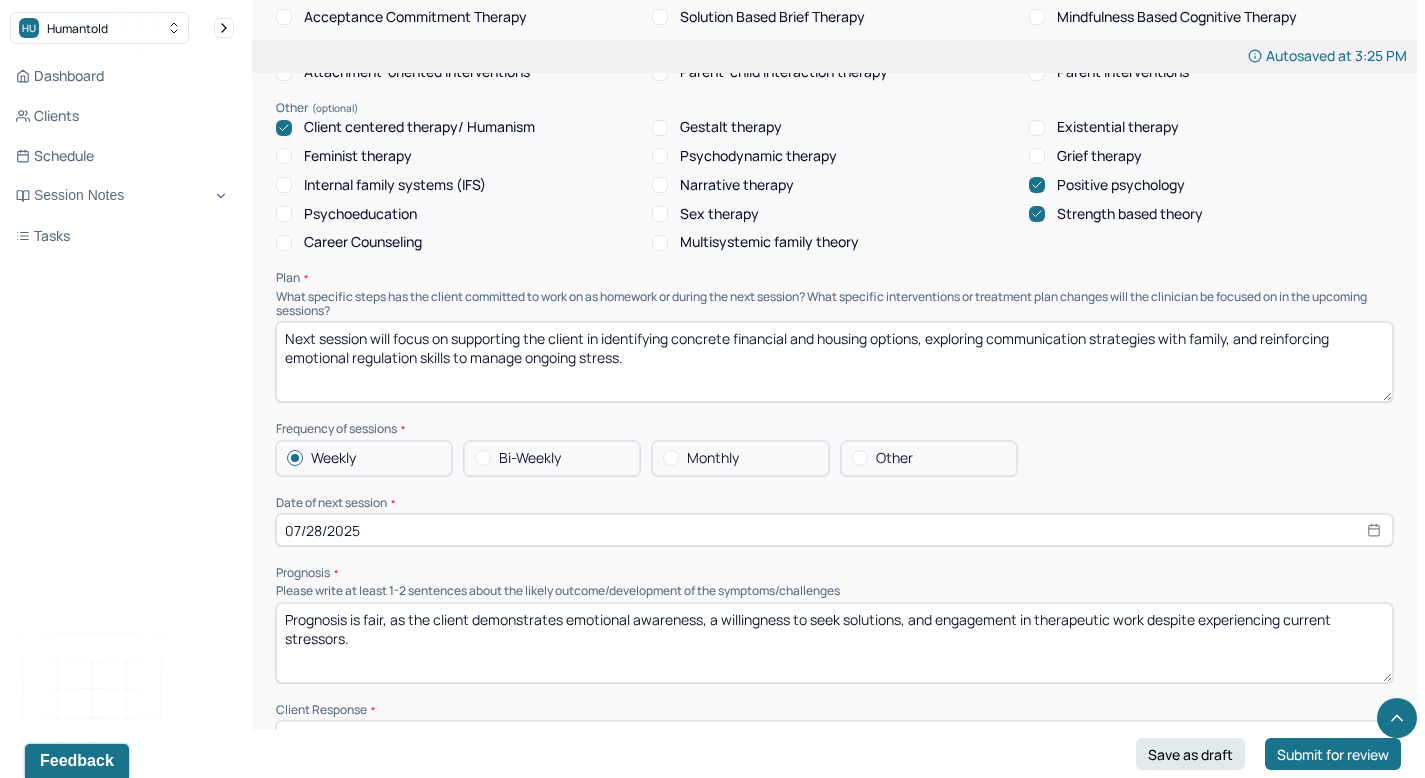 drag, startPoint x: 645, startPoint y: 360, endPoint x: 299, endPoint y: 322, distance: 348.08044 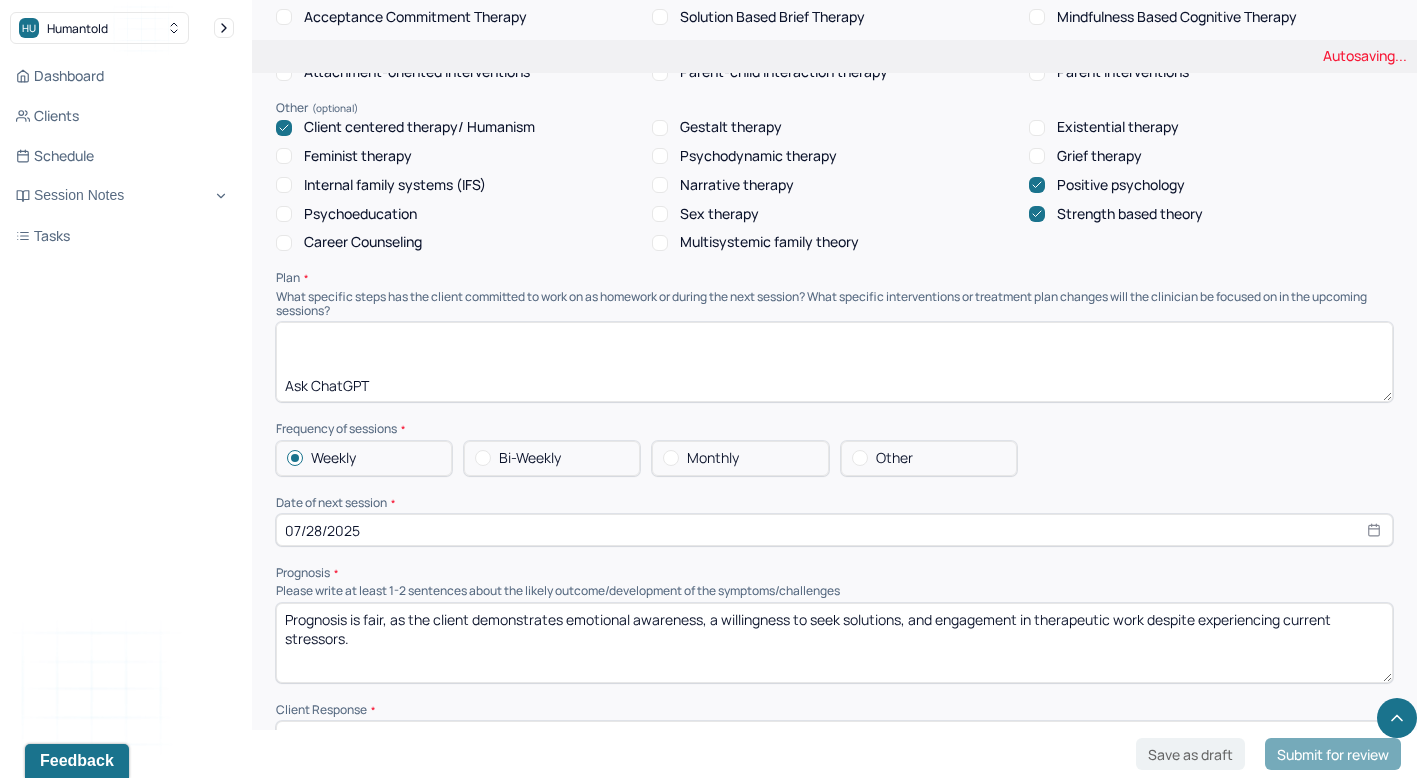 scroll, scrollTop: 66, scrollLeft: 0, axis: vertical 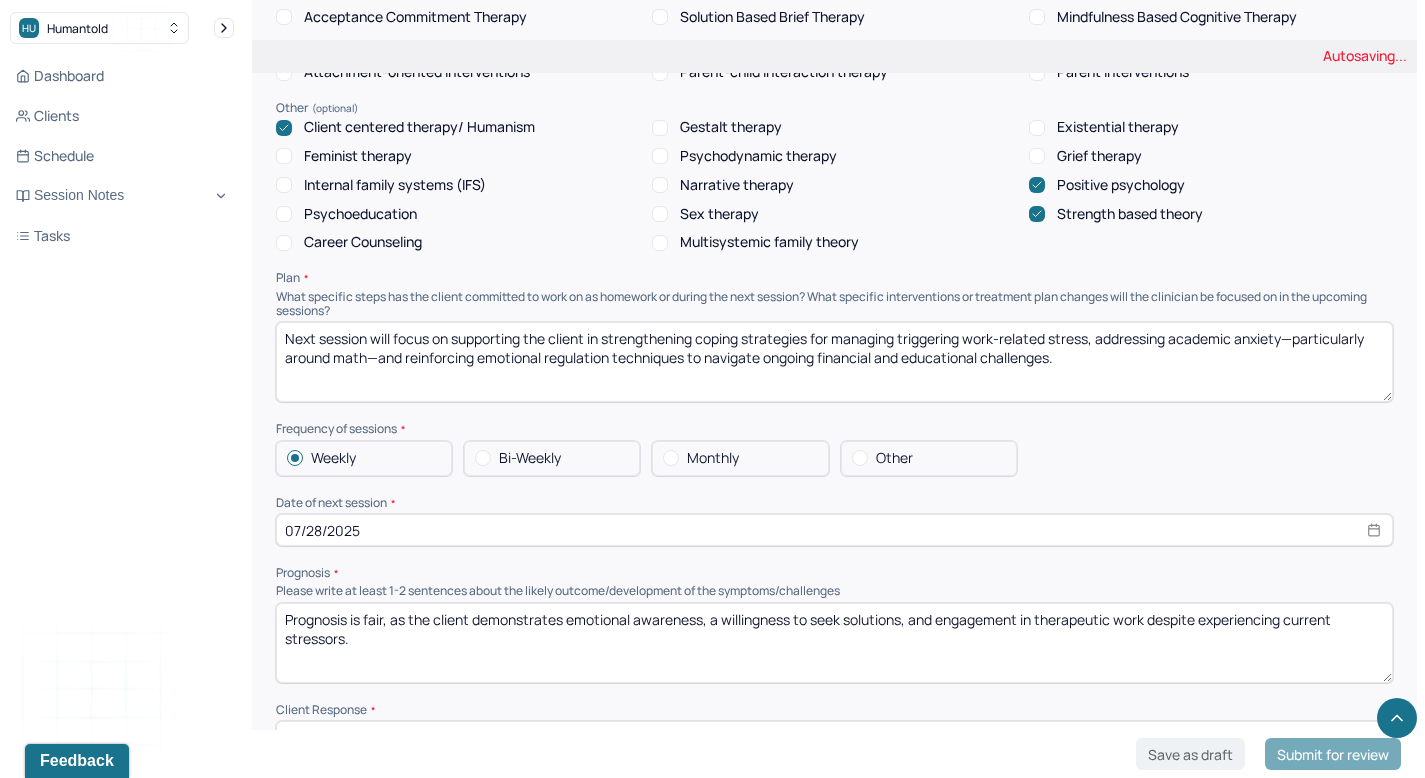 type on "Next session will focus on supporting the client in strengthening coping strategies for managing triggering work-related stress, addressing academic anxiety—particularly around math—and reinforcing emotional regulation techniques to navigate ongoing financial and educational challenges." 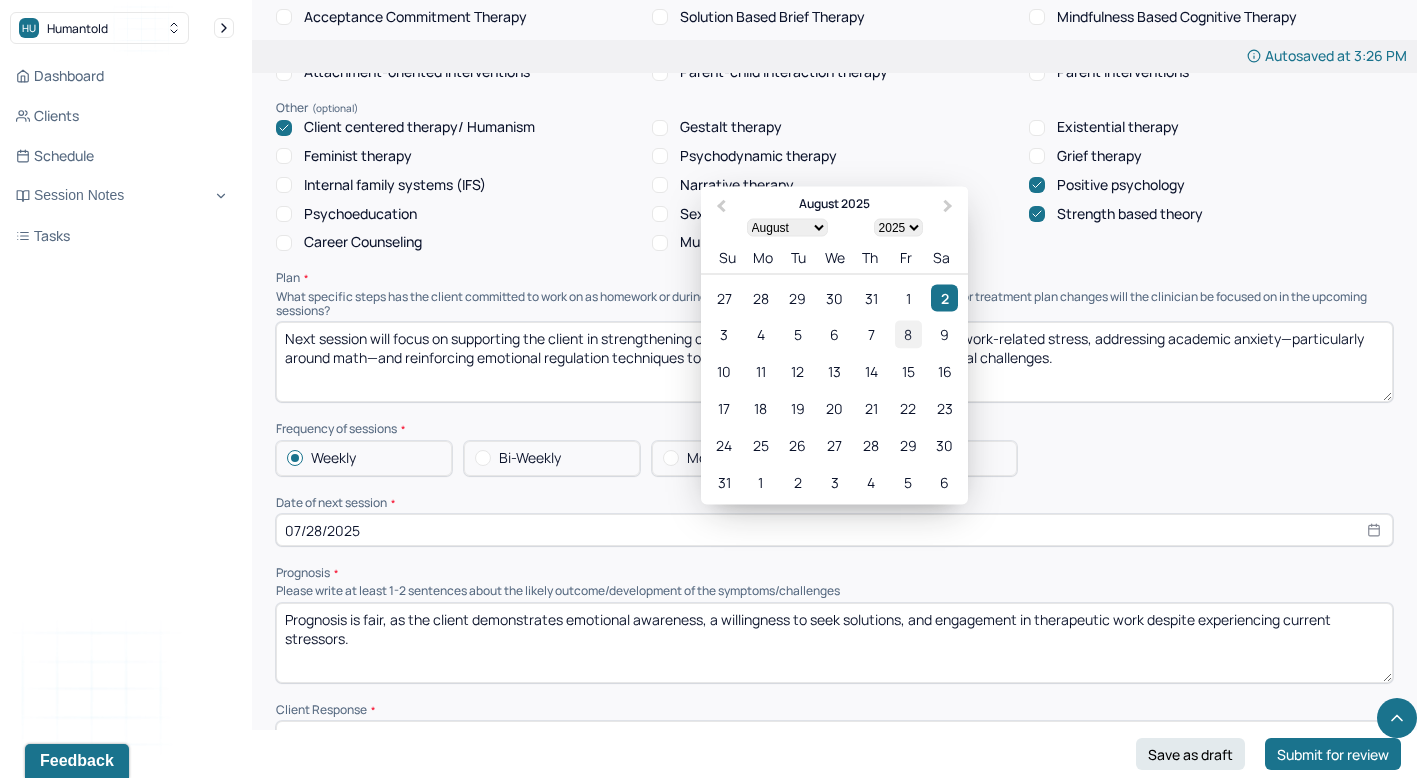 click on "8" at bounding box center (908, 334) 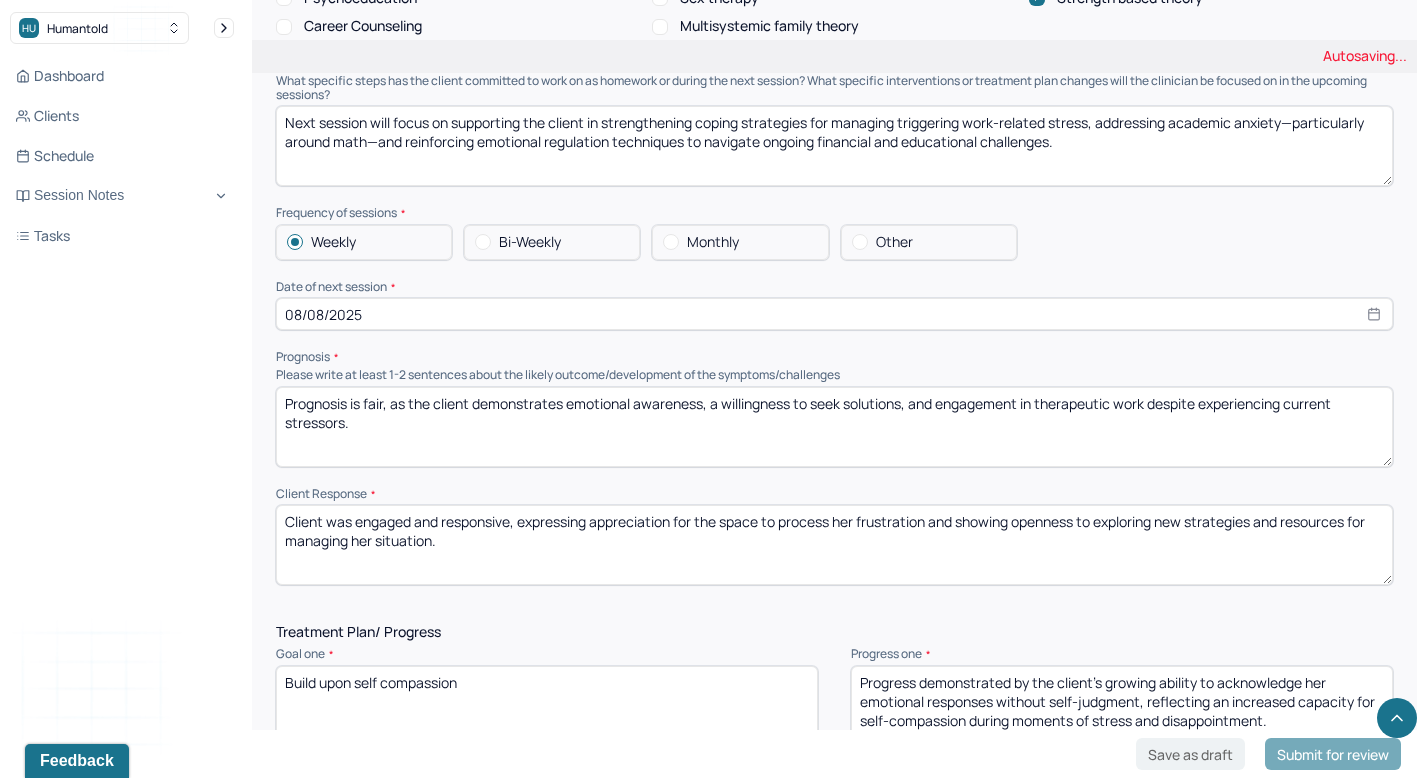 scroll, scrollTop: 2094, scrollLeft: 0, axis: vertical 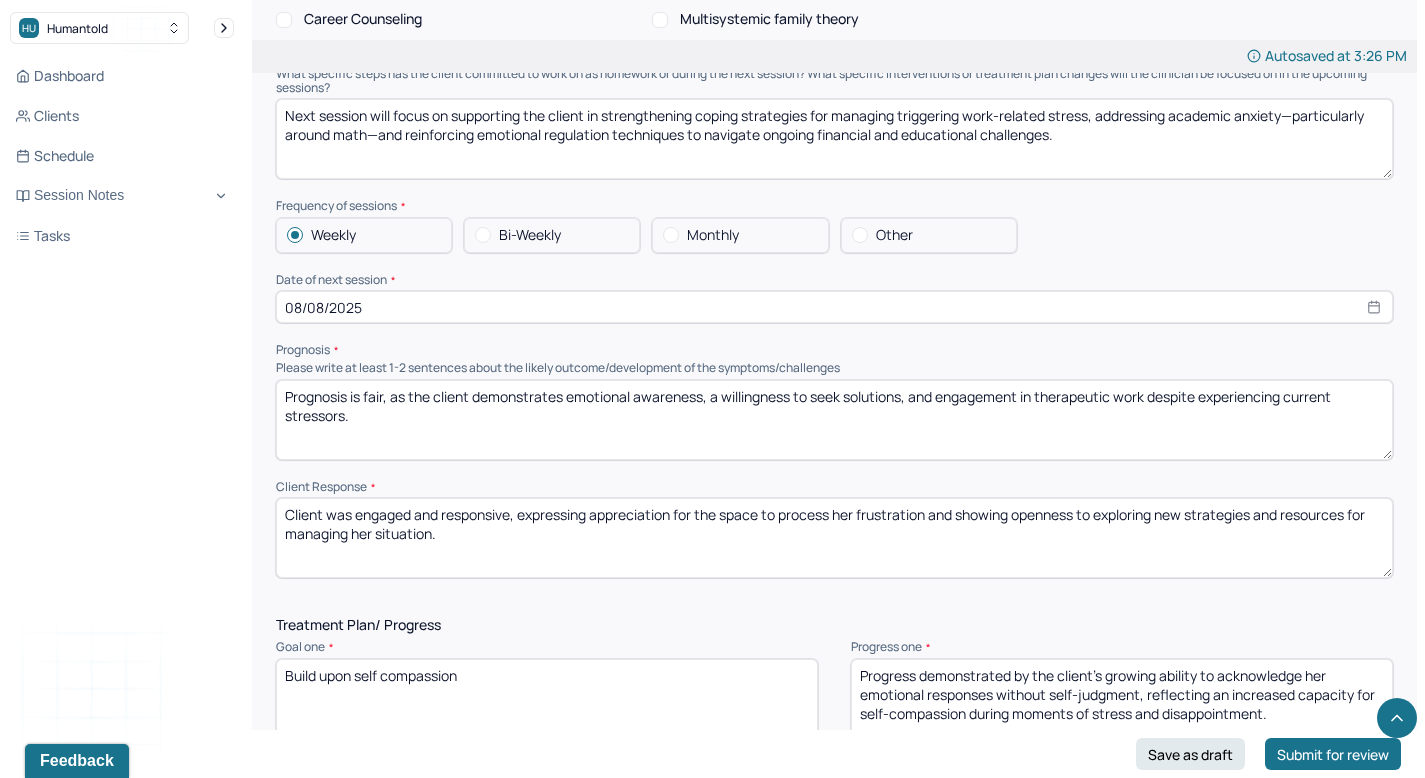 drag, startPoint x: 354, startPoint y: 414, endPoint x: 273, endPoint y: 391, distance: 84.20214 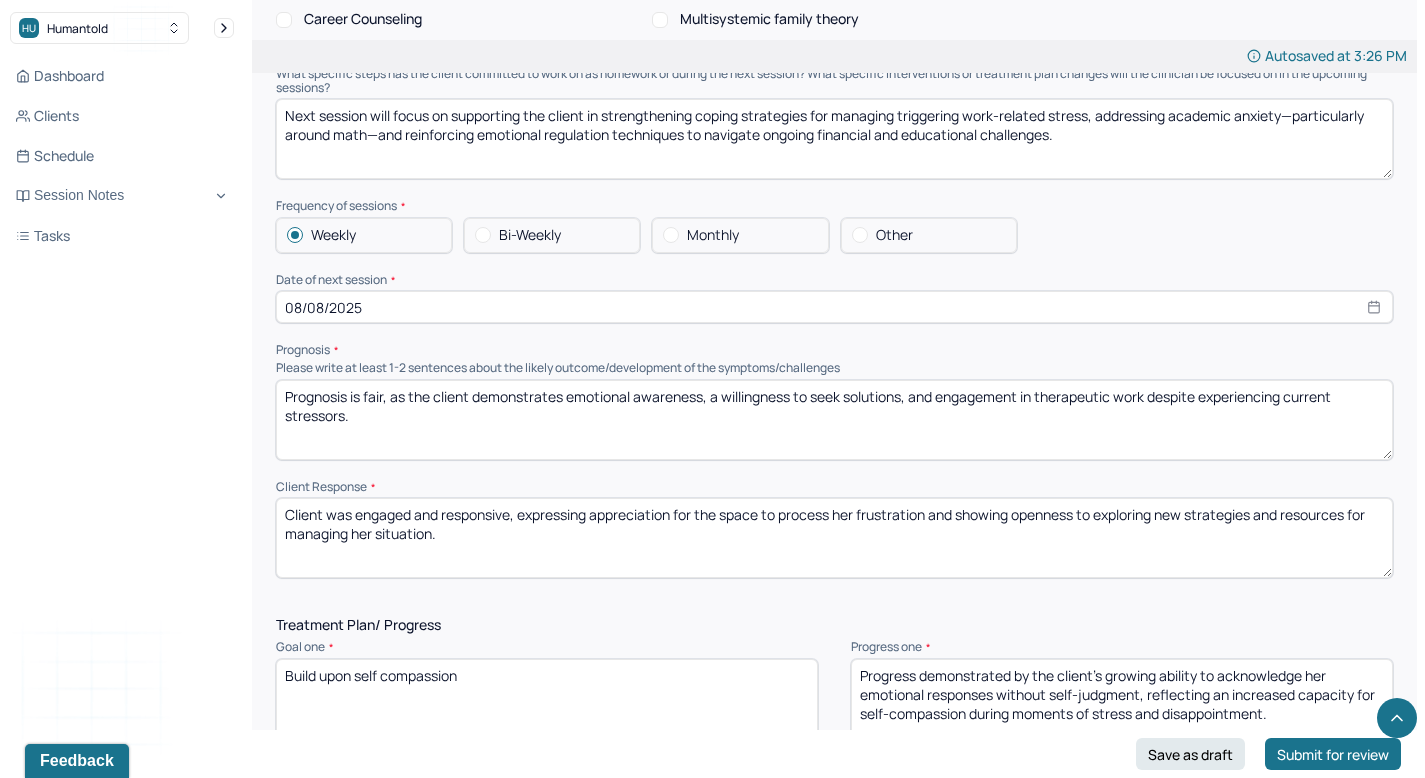 paste on "insight, a proactive attitude toward managing stressors, and consistent engagement in therapeutic work despite experiencing anxiety and external pressures" 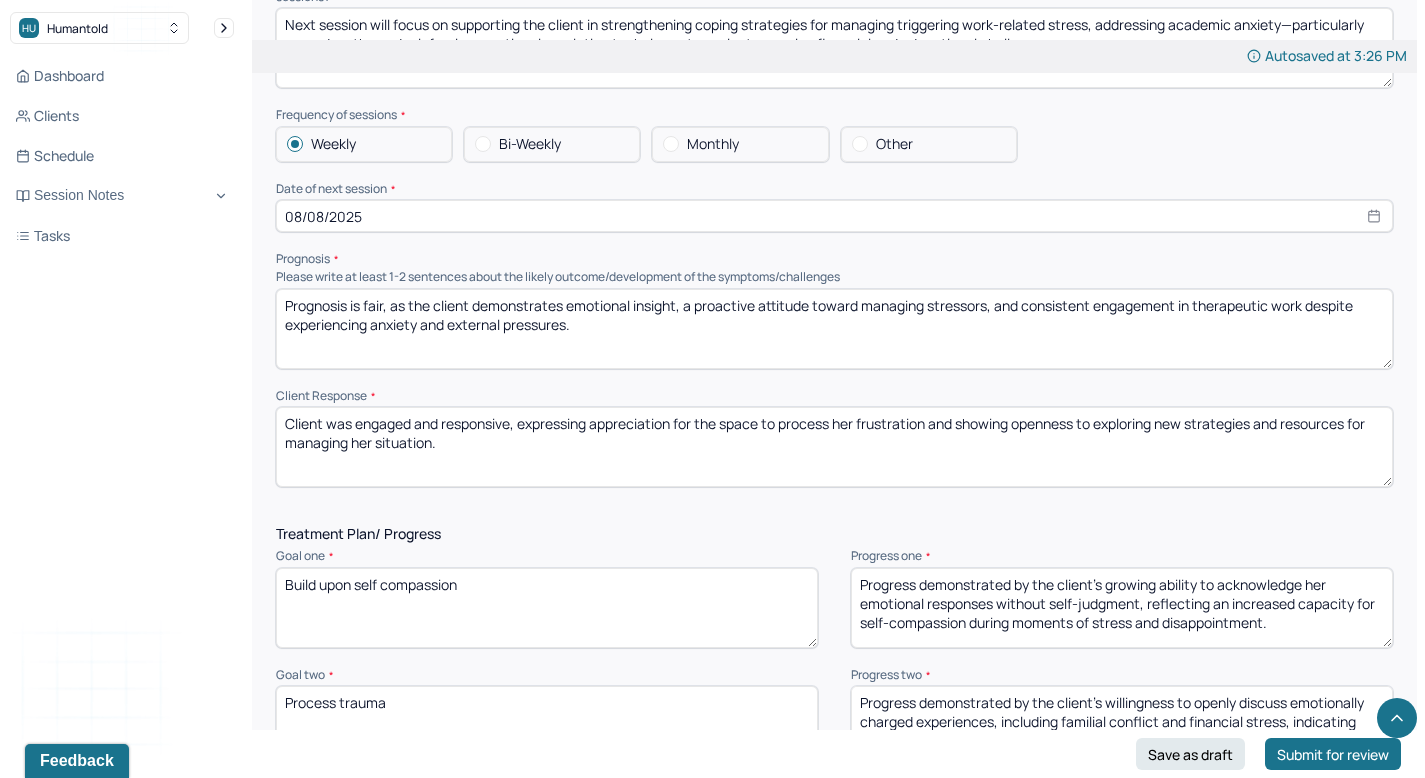 scroll, scrollTop: 2191, scrollLeft: 0, axis: vertical 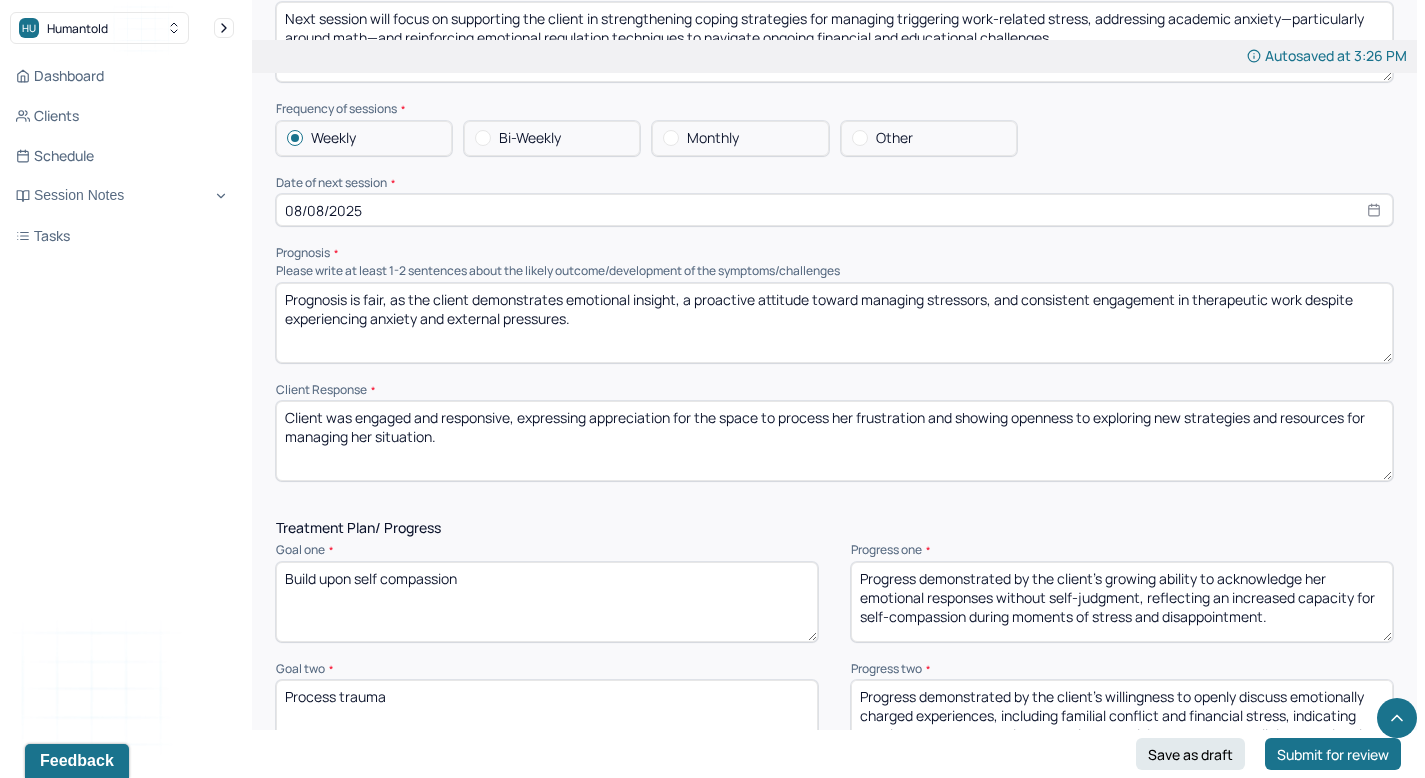 type on "Prognosis is fair, as the client demonstrates emotional insight, a proactive attitude toward managing stressors, and consistent engagement in therapeutic work despite experiencing anxiety and external pressures." 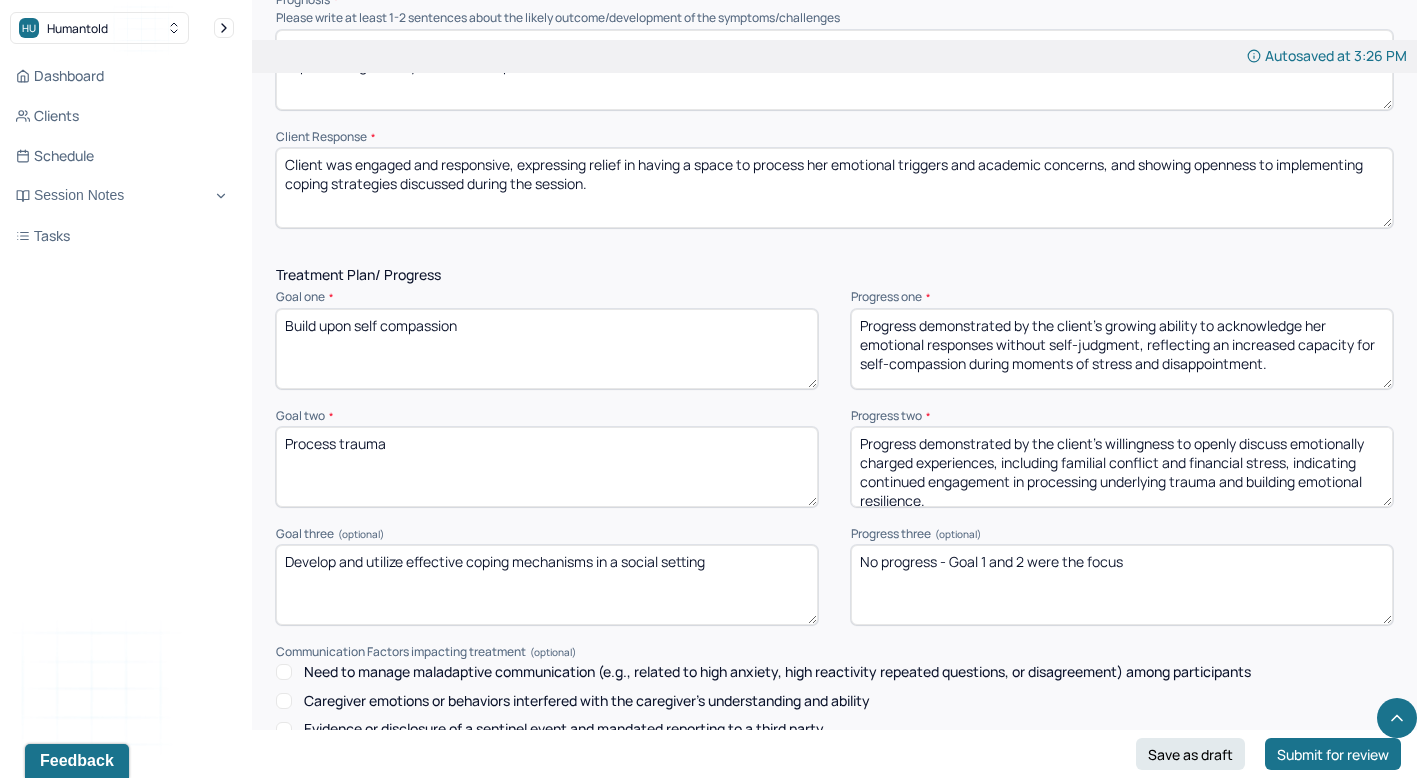 scroll, scrollTop: 2461, scrollLeft: 0, axis: vertical 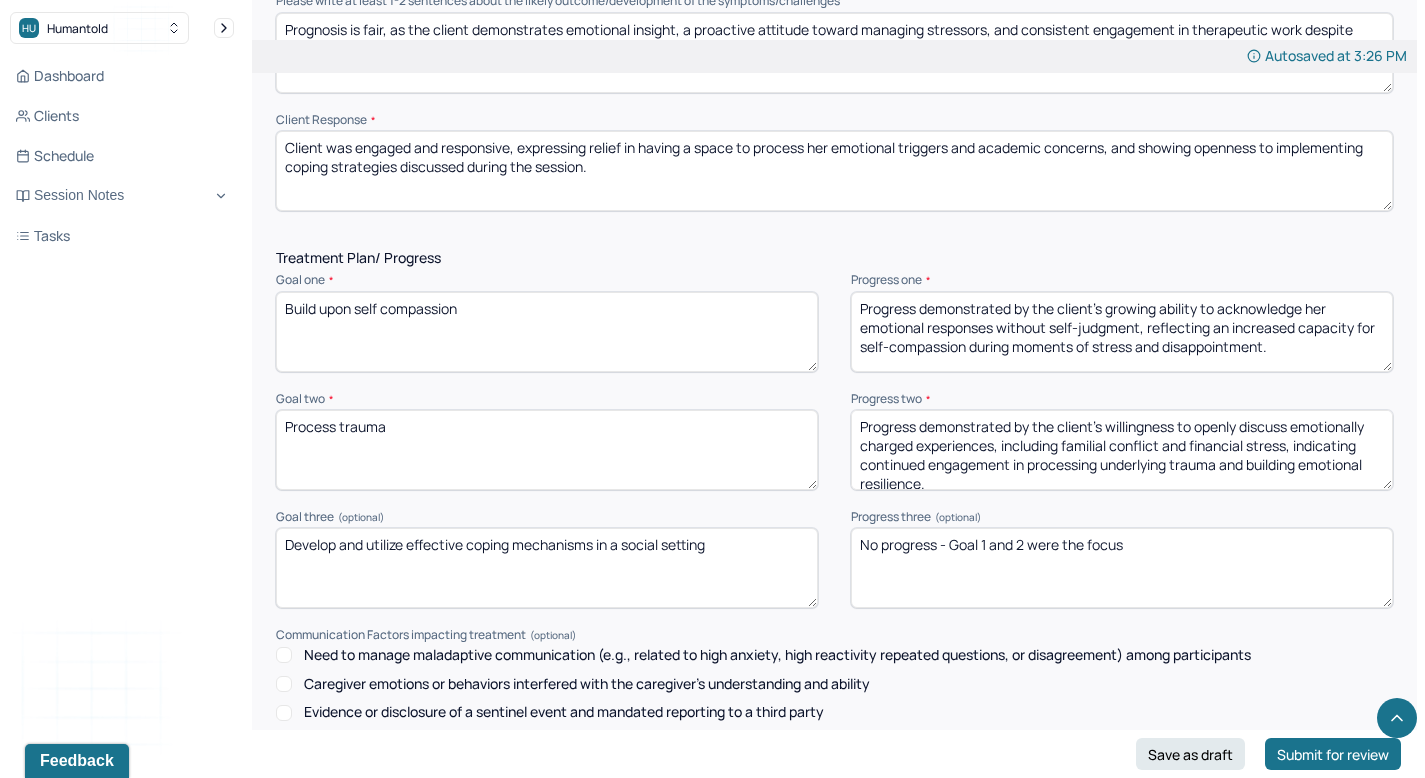 type on "Client was engaged and responsive, expressing relief in having a space to process her emotional triggers and academic concerns, and showing openness to implementing coping strategies discussed during the session." 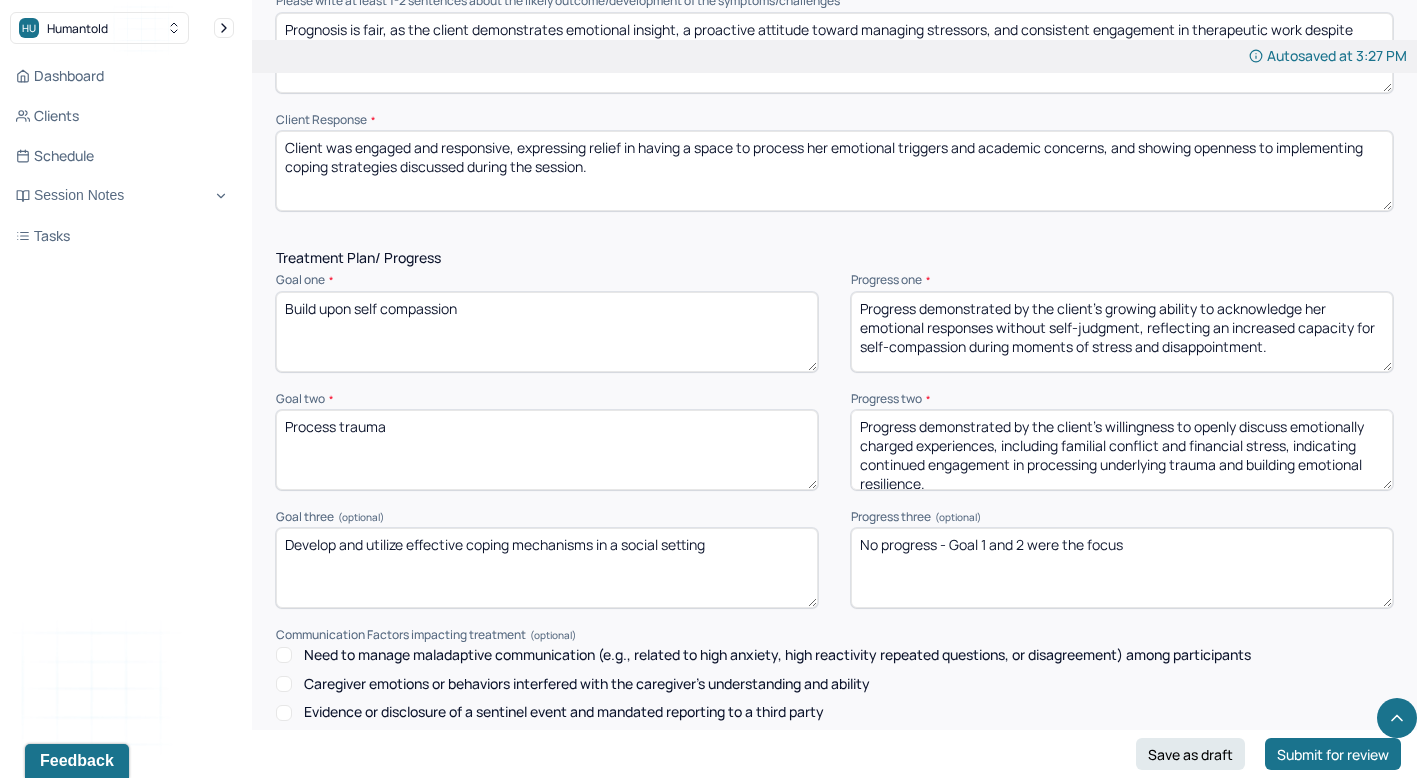 drag, startPoint x: 496, startPoint y: 303, endPoint x: 290, endPoint y: 290, distance: 206.40979 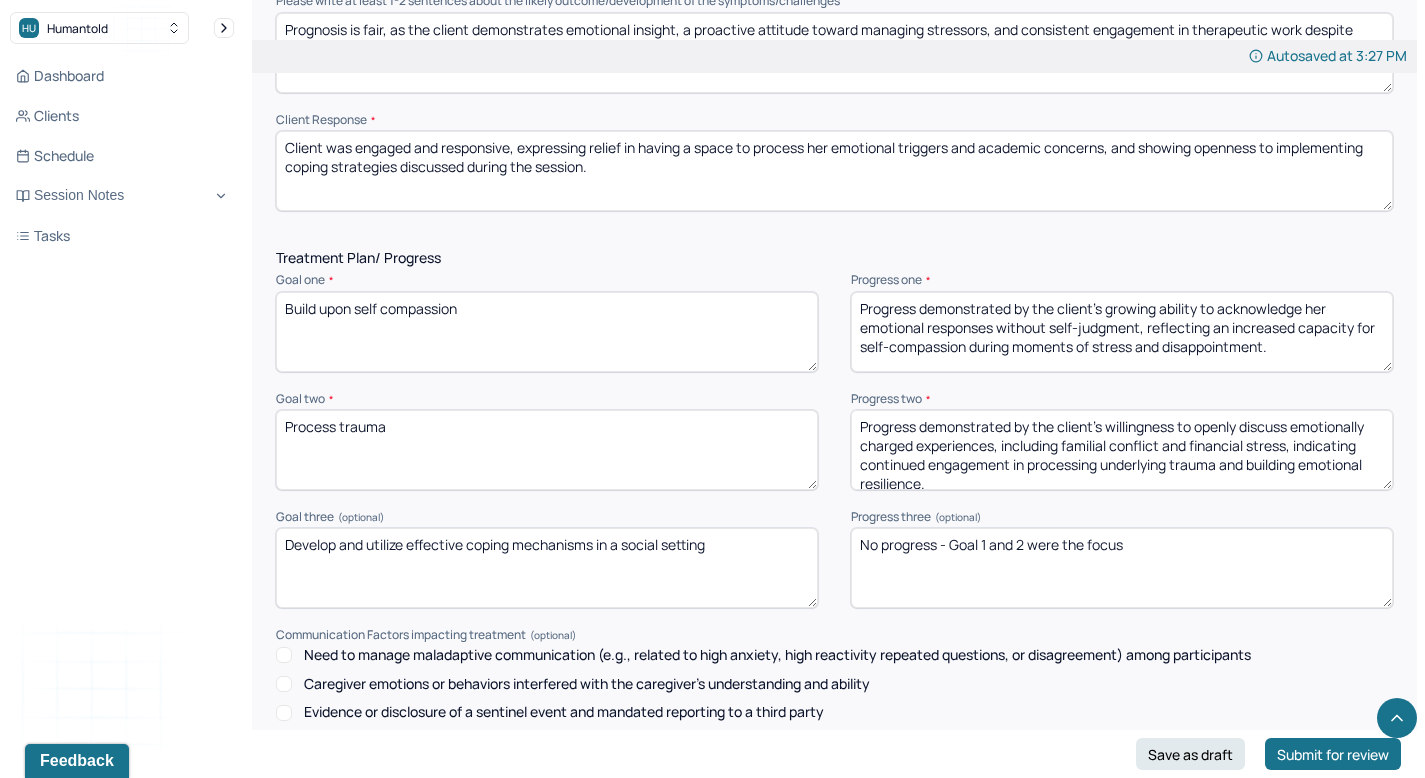 paste on "ability to recognize her emotional overwhelm without harsh self-criticism, indicating a developing sense of self-compassion and a willingness to approach stressful experiences with greater understanding and patience toward herself" 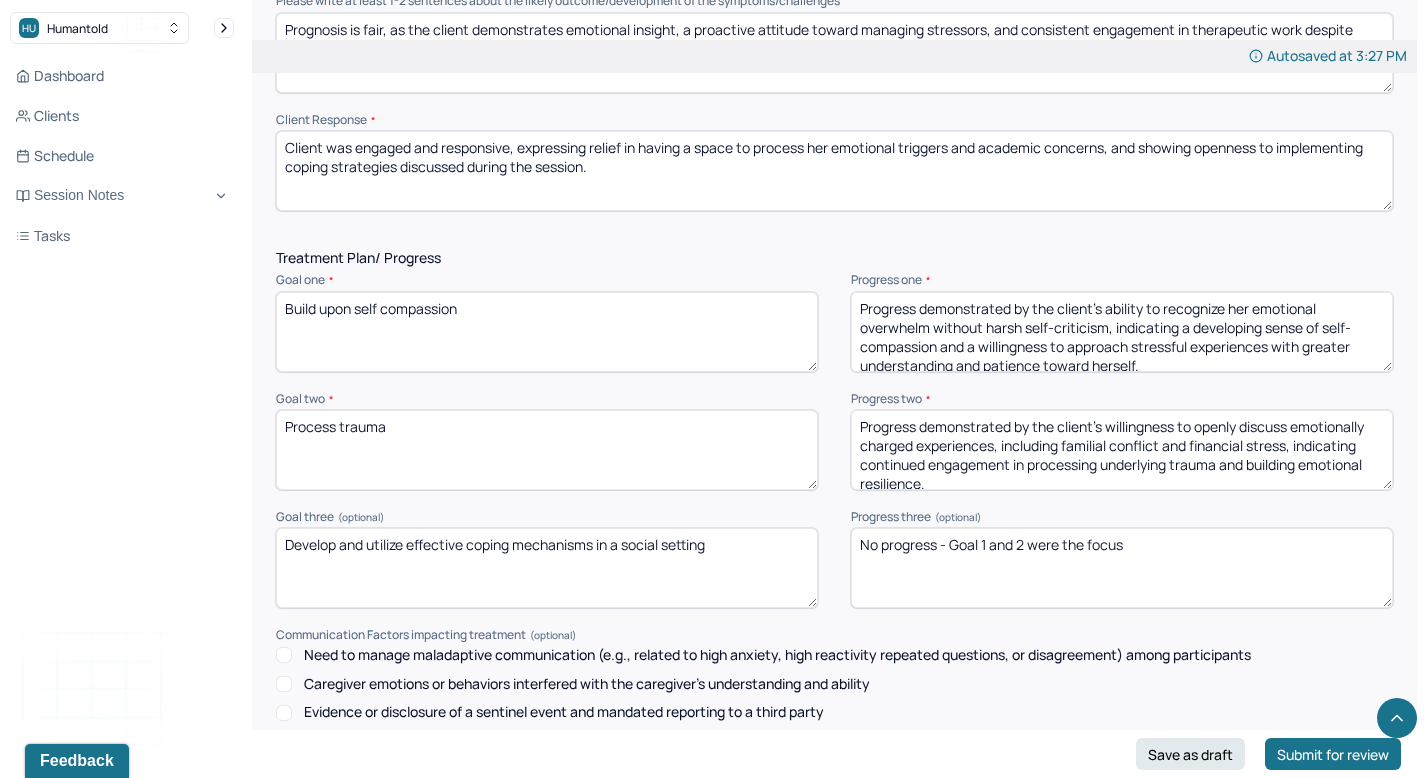 scroll, scrollTop: 3, scrollLeft: 0, axis: vertical 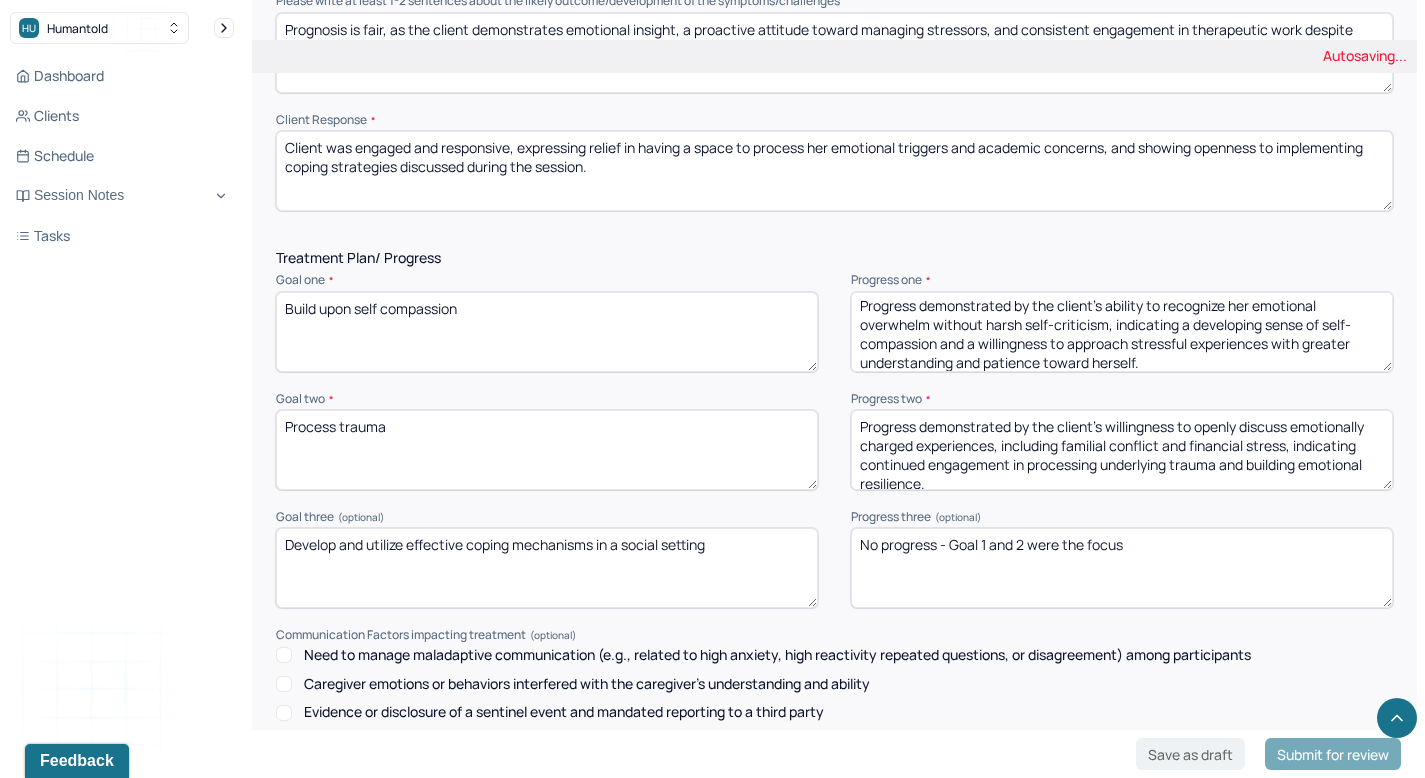 type on "Progress demonstrated by the client’s ability to recognize her emotional overwhelm without harsh self-criticism, indicating a developing sense of self-compassion and a willingness to approach stressful experiences with greater understanding and patience toward herself." 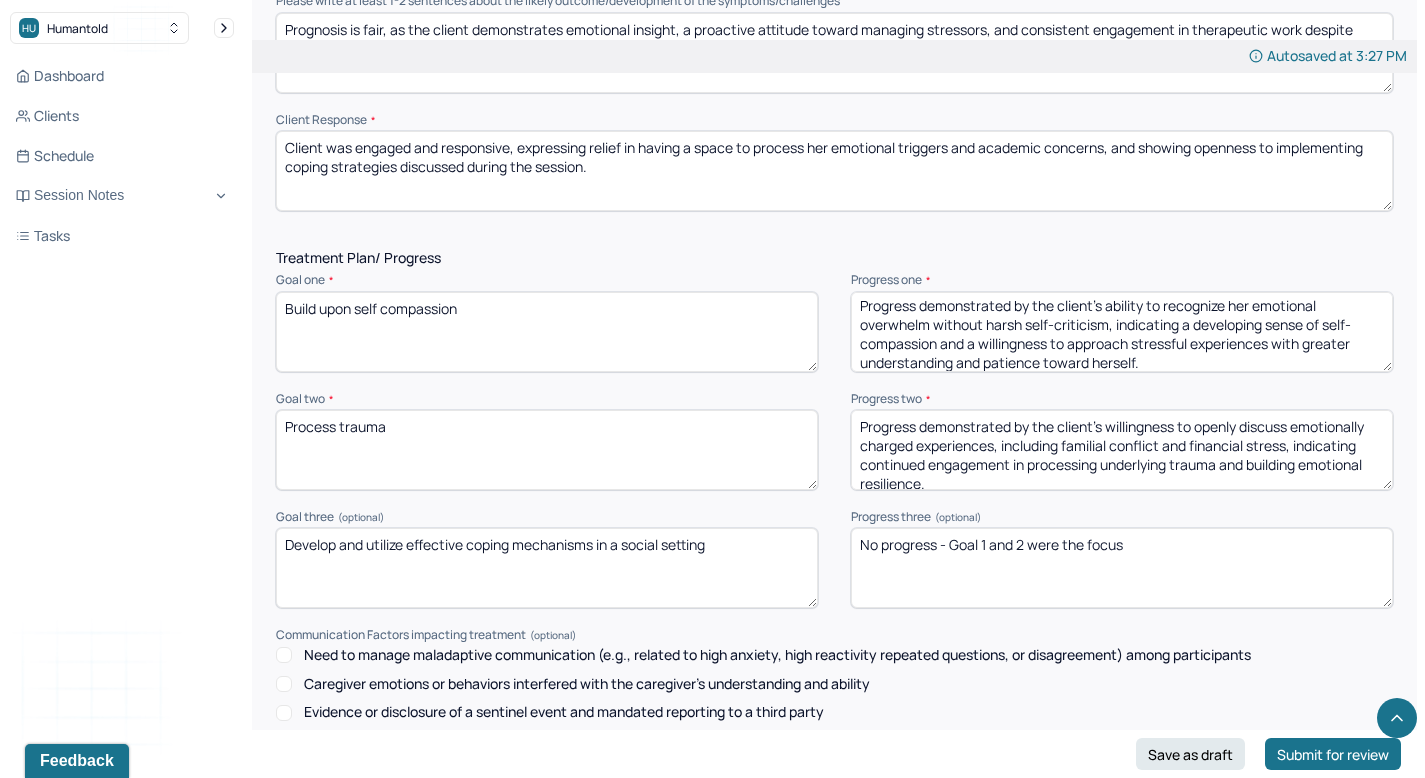 drag, startPoint x: 401, startPoint y: 428, endPoint x: 253, endPoint y: 422, distance: 148.12157 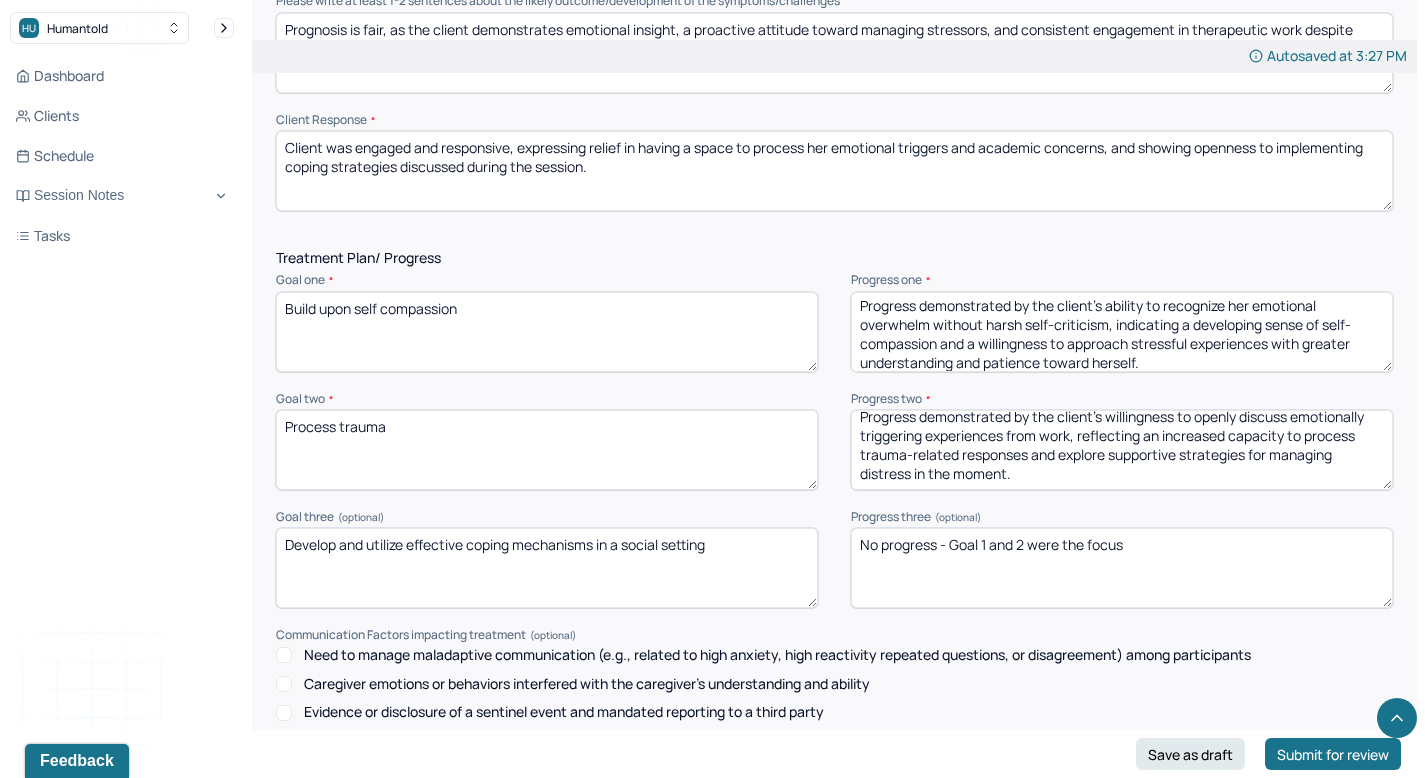 scroll, scrollTop: 9, scrollLeft: 0, axis: vertical 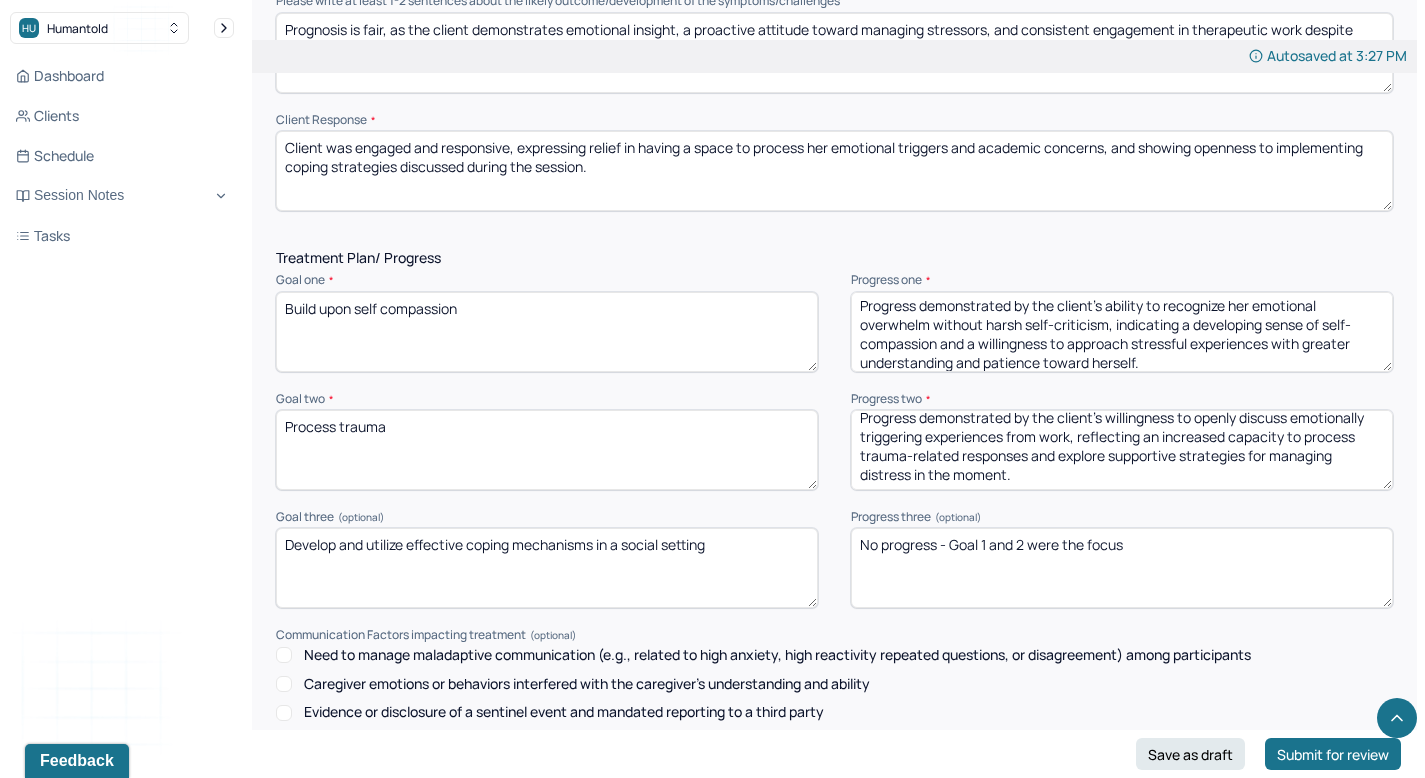 type on "Progress demonstrated by the client’s willingness to openly discuss emotionally triggering experiences from work, reflecting an increased capacity to process trauma-related responses and explore supportive strategies for managing distress in the moment." 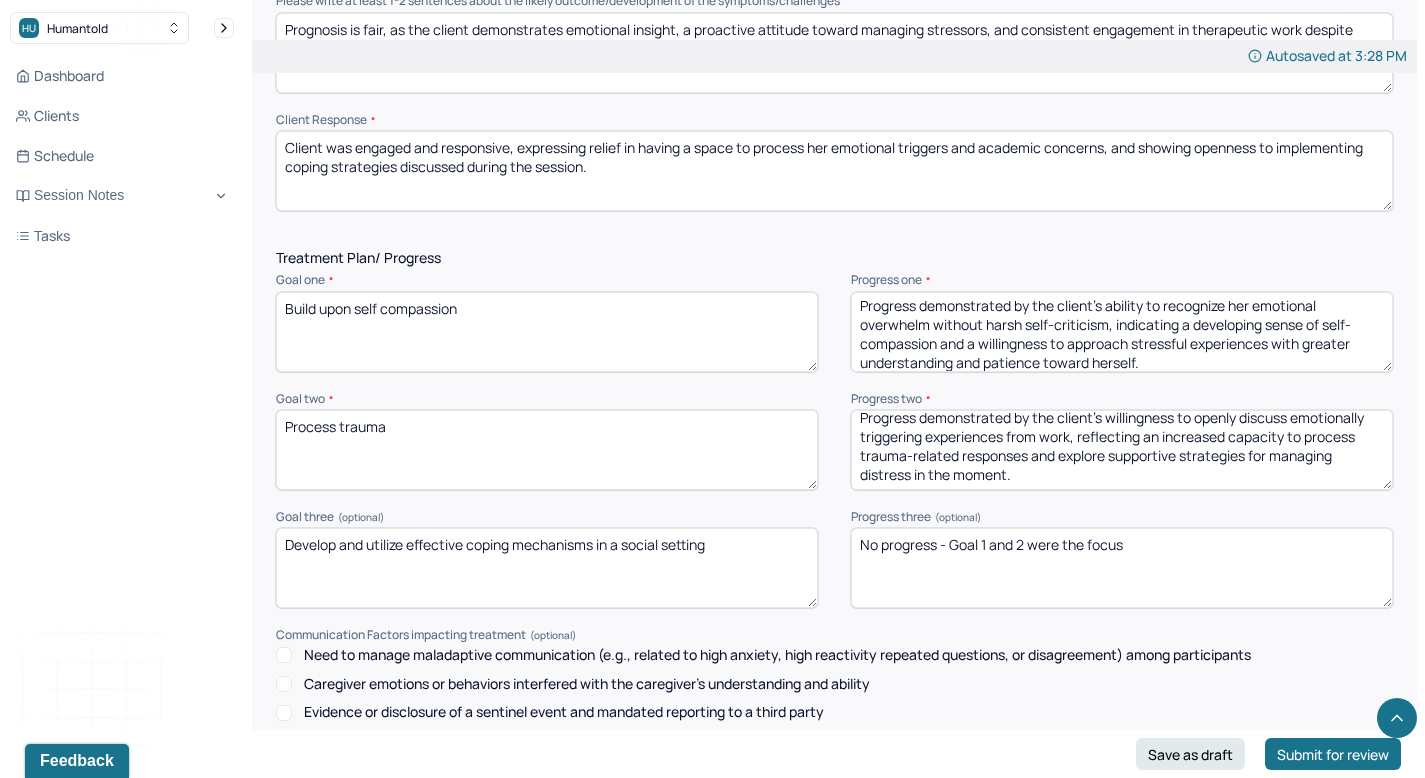 drag, startPoint x: 725, startPoint y: 546, endPoint x: 285, endPoint y: 536, distance: 440.11362 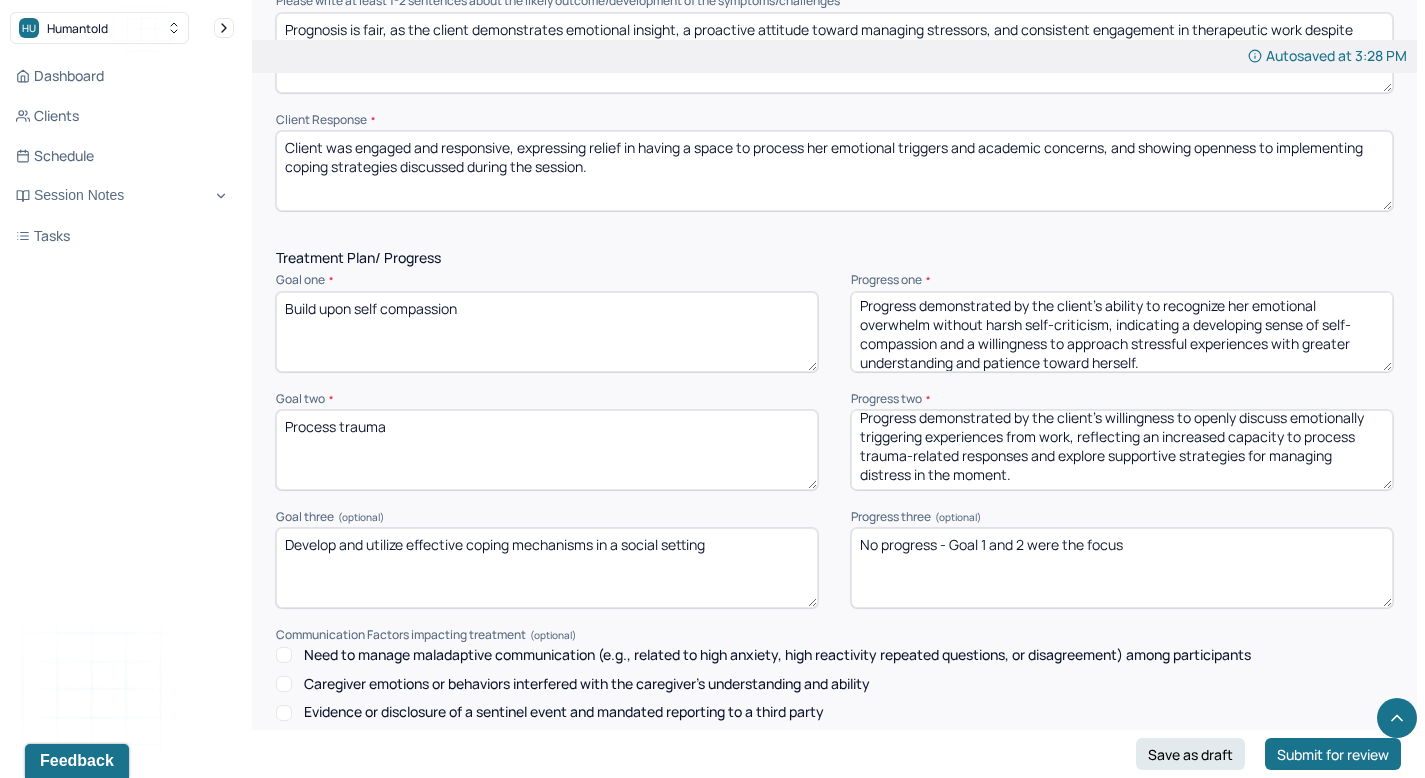 click on "No progress - Goal 1 and 2 were the focus" at bounding box center (1122, 568) 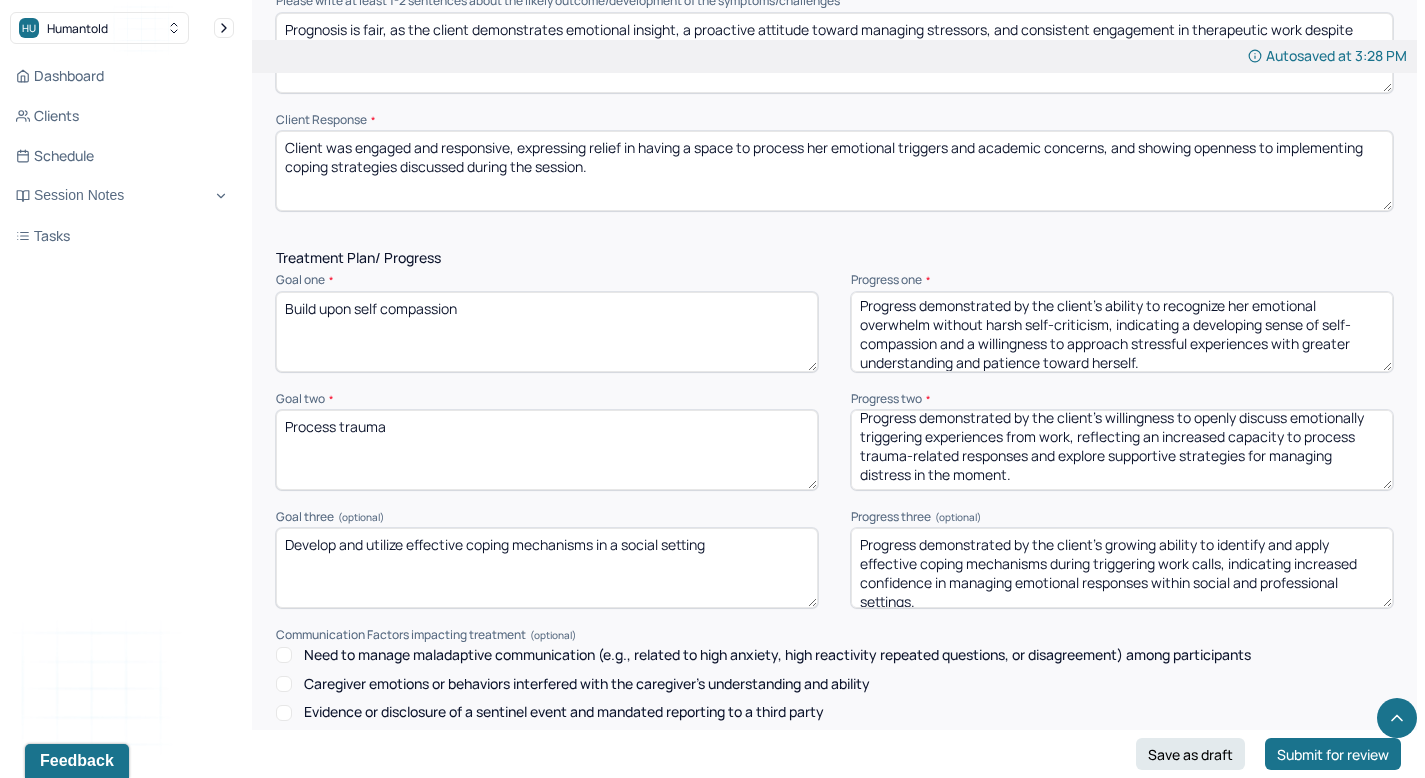scroll, scrollTop: 3, scrollLeft: 0, axis: vertical 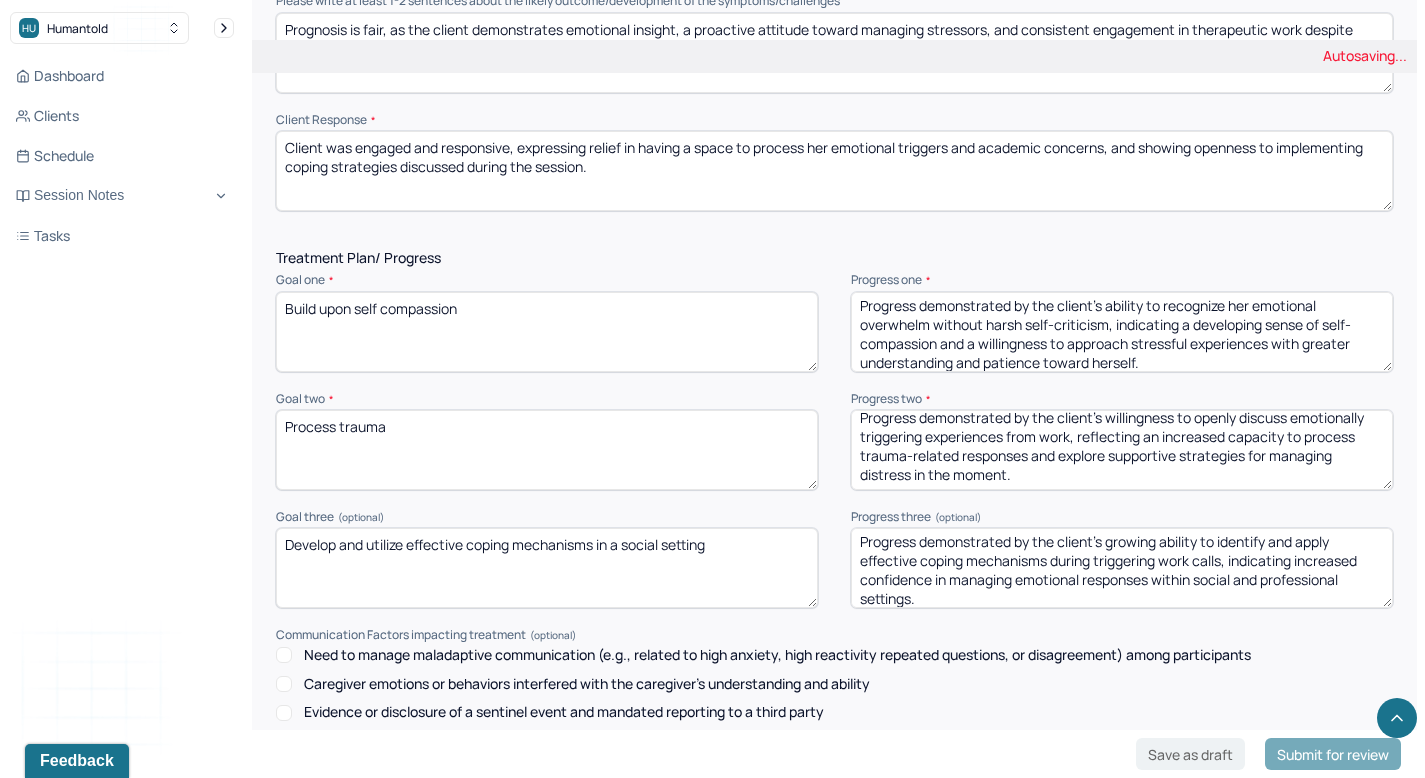 type on "Progress demonstrated by the client’s growing ability to identify and apply effective coping mechanisms during triggering work calls, indicating increased confidence in managing emotional responses within social and professional settings." 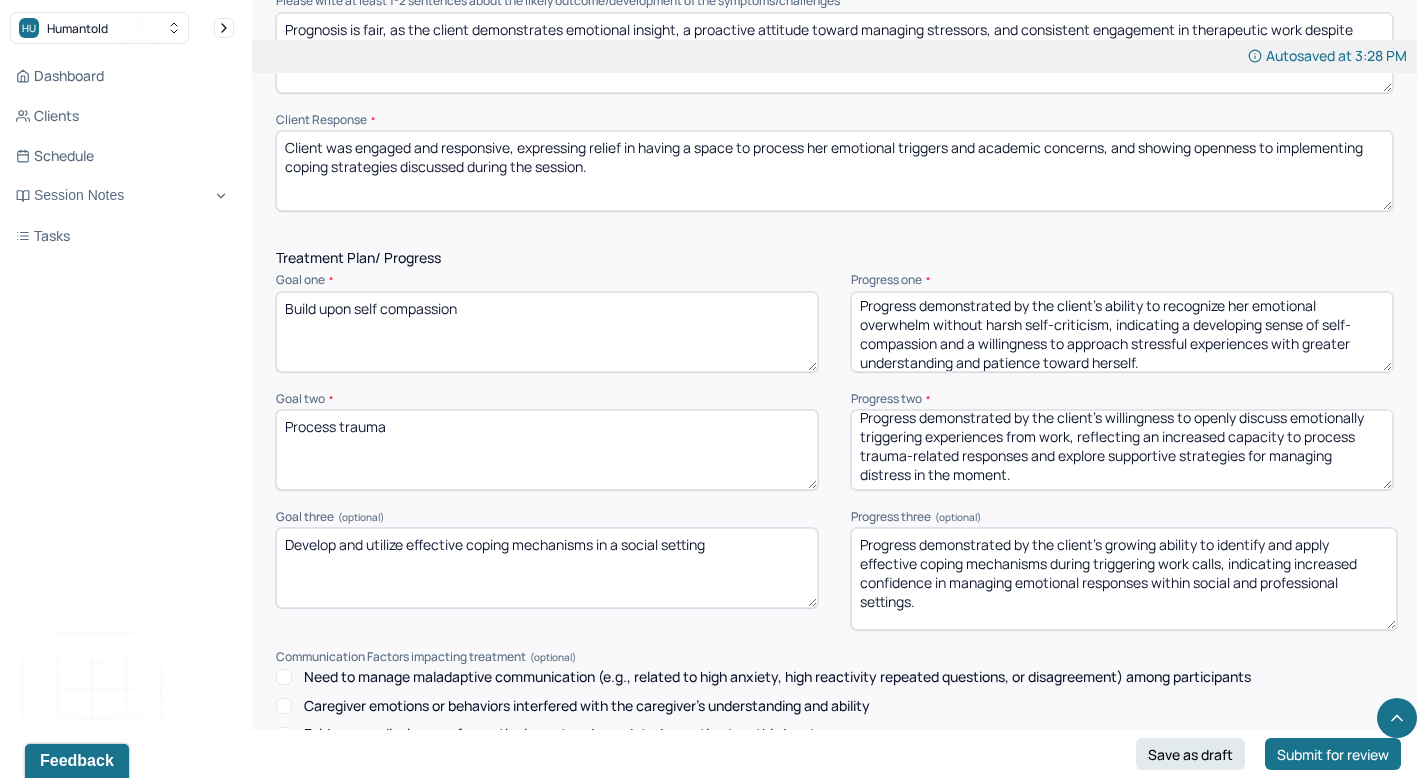 scroll, scrollTop: 0, scrollLeft: 0, axis: both 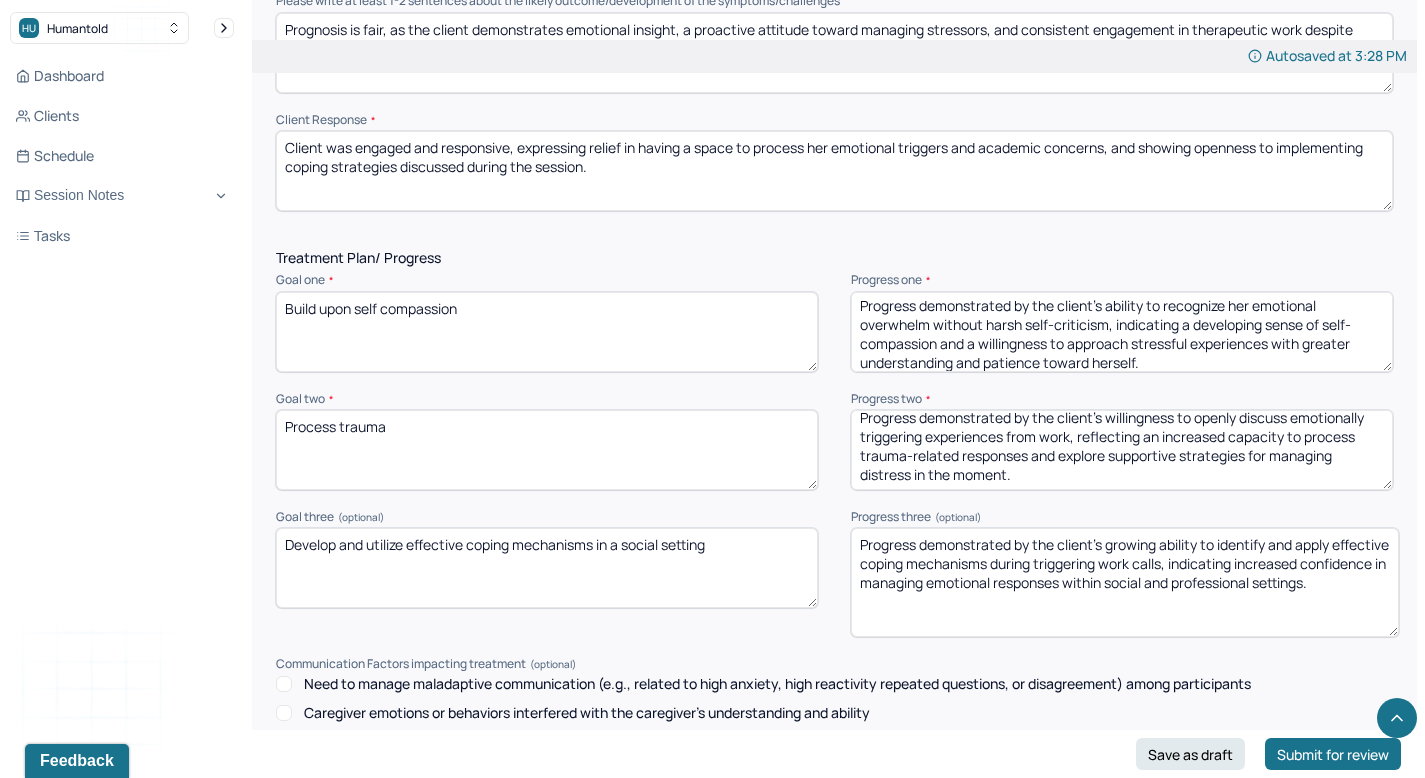 drag, startPoint x: 1387, startPoint y: 594, endPoint x: 1393, endPoint y: 623, distance: 29.614185 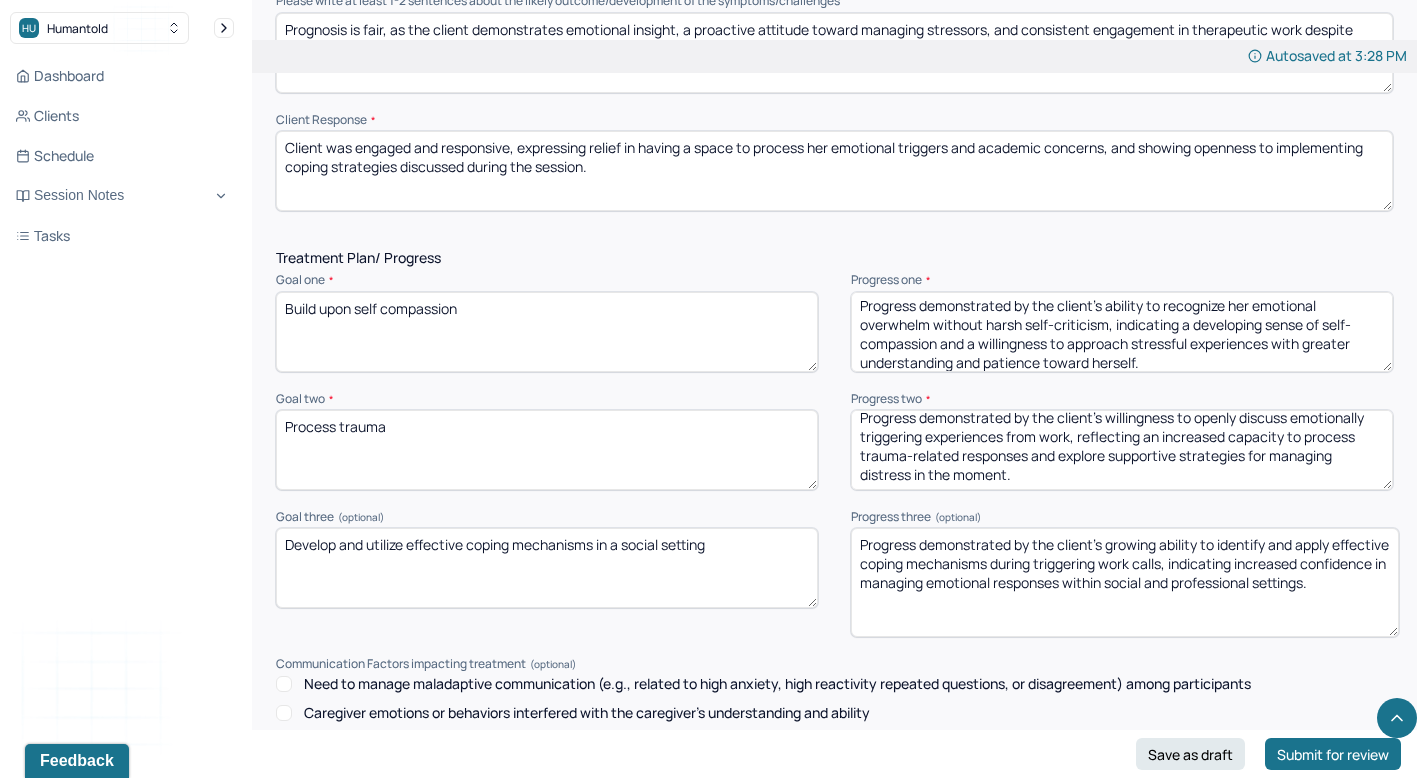 click on "Progress demonstrated by the client’s growing ability to identify and apply effective coping mechanisms during triggering work calls, indicating increased confidence in managing emotional responses within social and professional settings." at bounding box center [1125, 582] 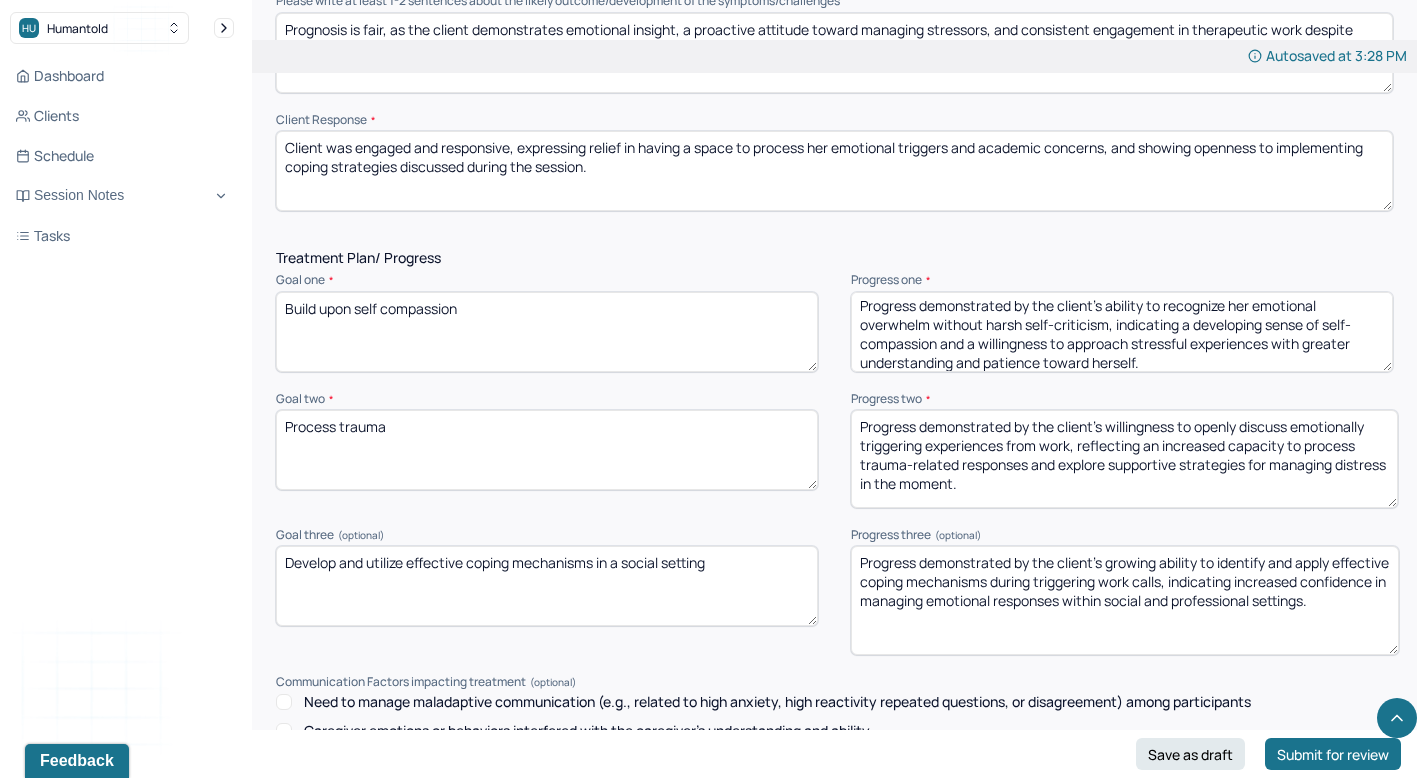 drag, startPoint x: 1383, startPoint y: 471, endPoint x: 1389, endPoint y: 491, distance: 20.880613 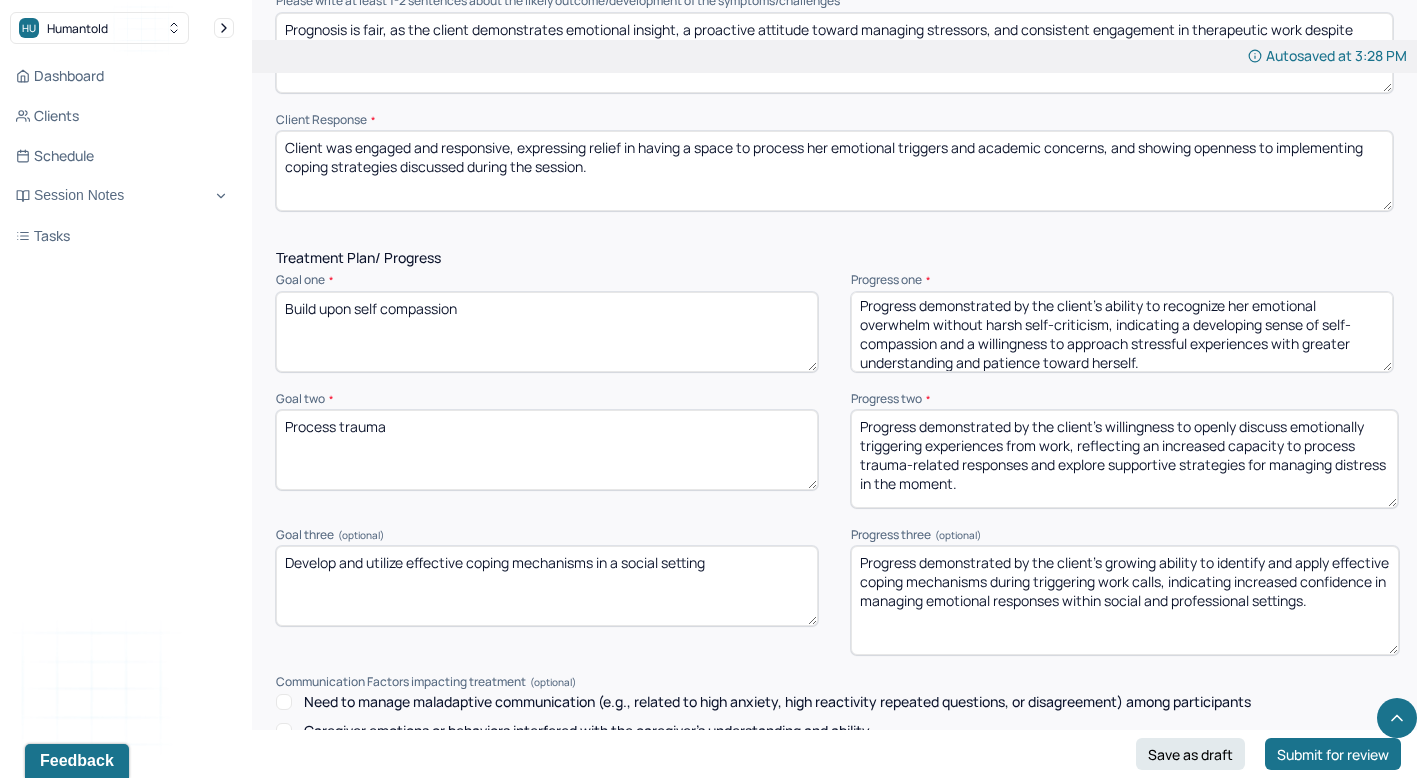 click on "Progress demonstrated by the client’s willingness to openly discuss emotionally triggering experiences from work, reflecting an increased capacity to process trauma-related responses and explore supportive strategies for managing distress in the moment." at bounding box center [1124, 459] 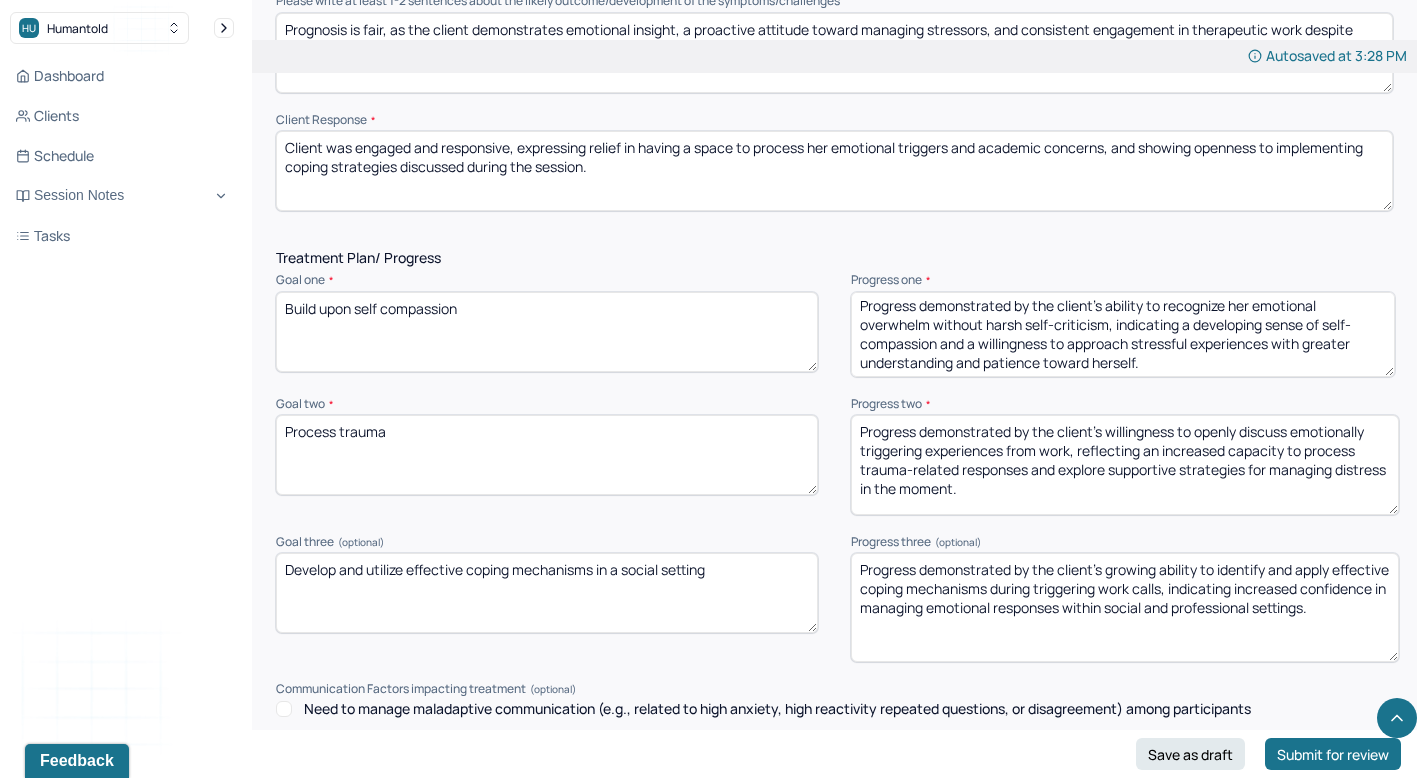 scroll, scrollTop: 0, scrollLeft: 0, axis: both 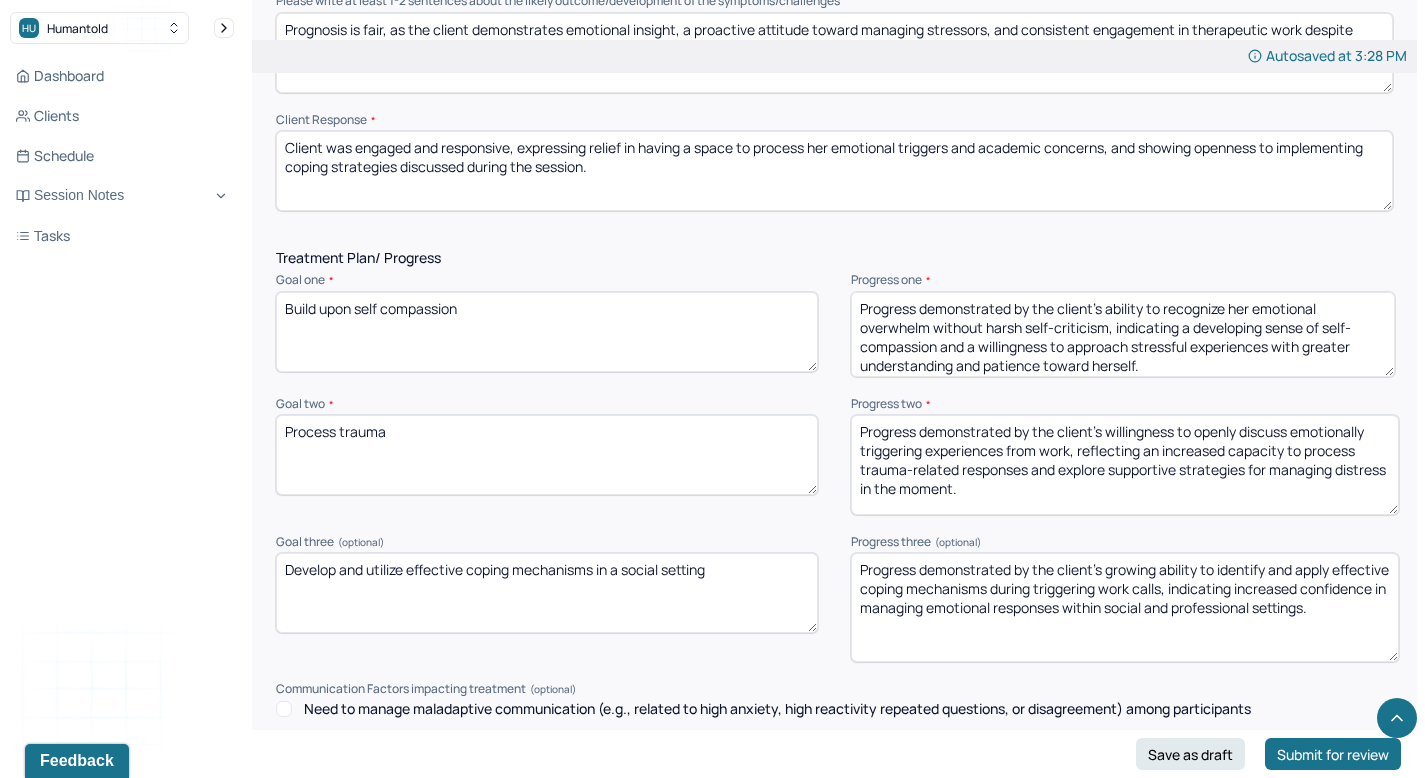 drag, startPoint x: 1388, startPoint y: 354, endPoint x: 1393, endPoint y: 365, distance: 12.083046 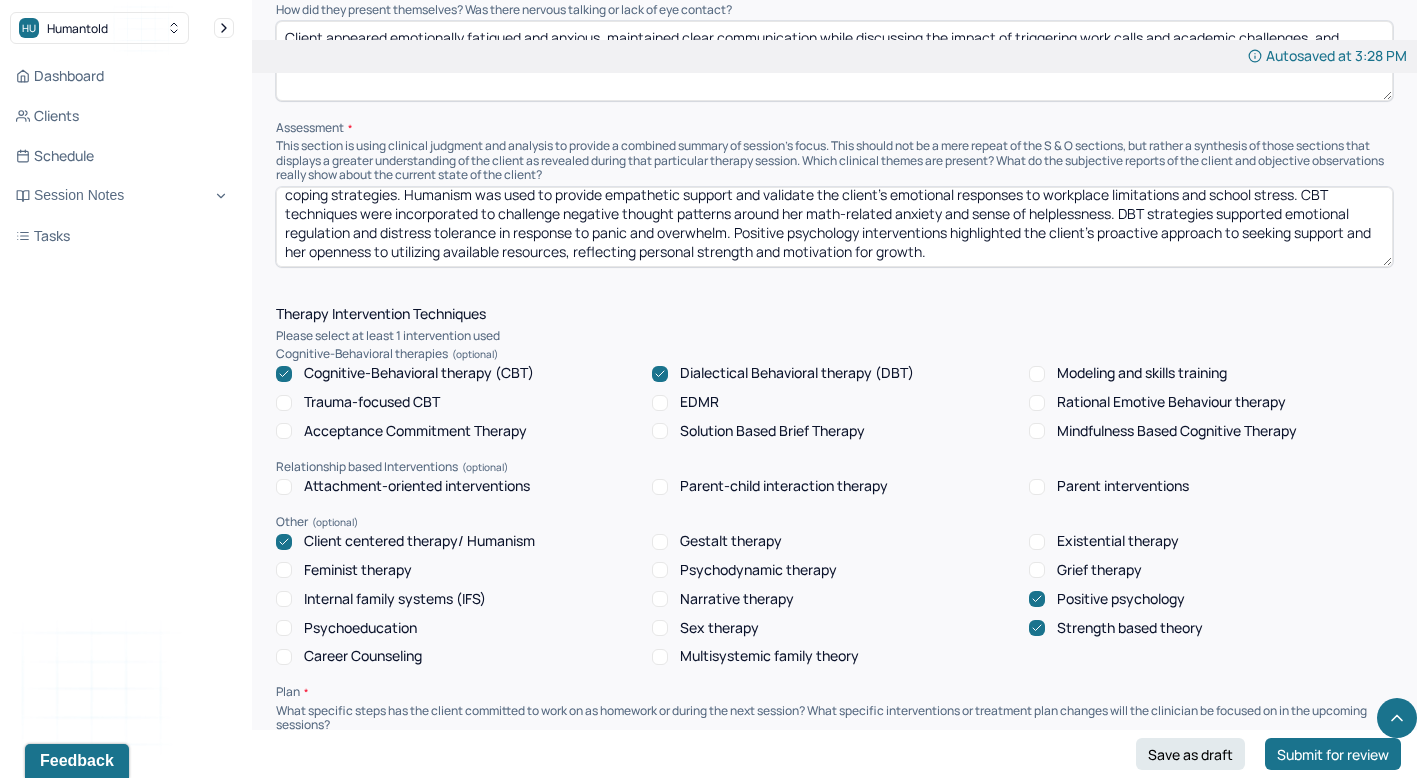 scroll, scrollTop: 1445, scrollLeft: 0, axis: vertical 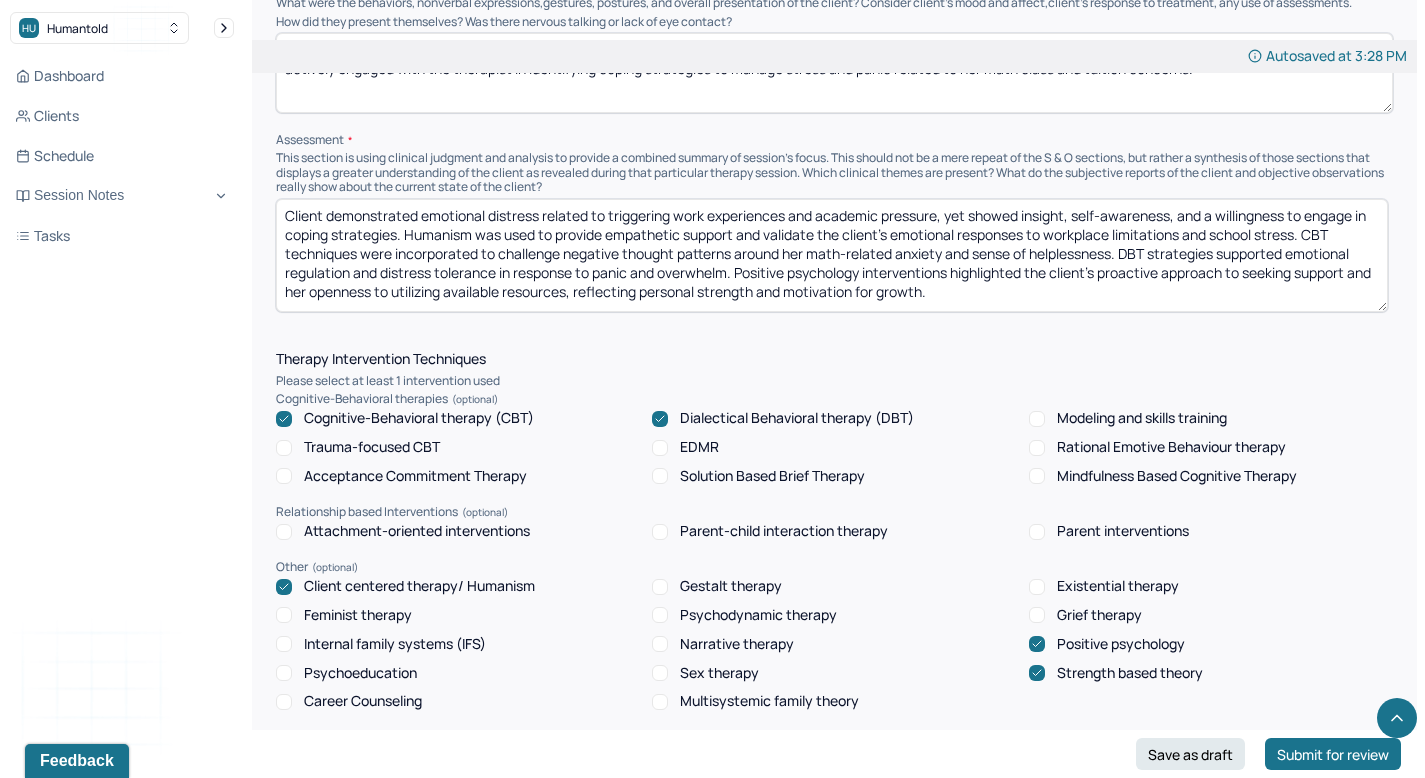 drag, startPoint x: 1388, startPoint y: 266, endPoint x: 1383, endPoint y: 299, distance: 33.37664 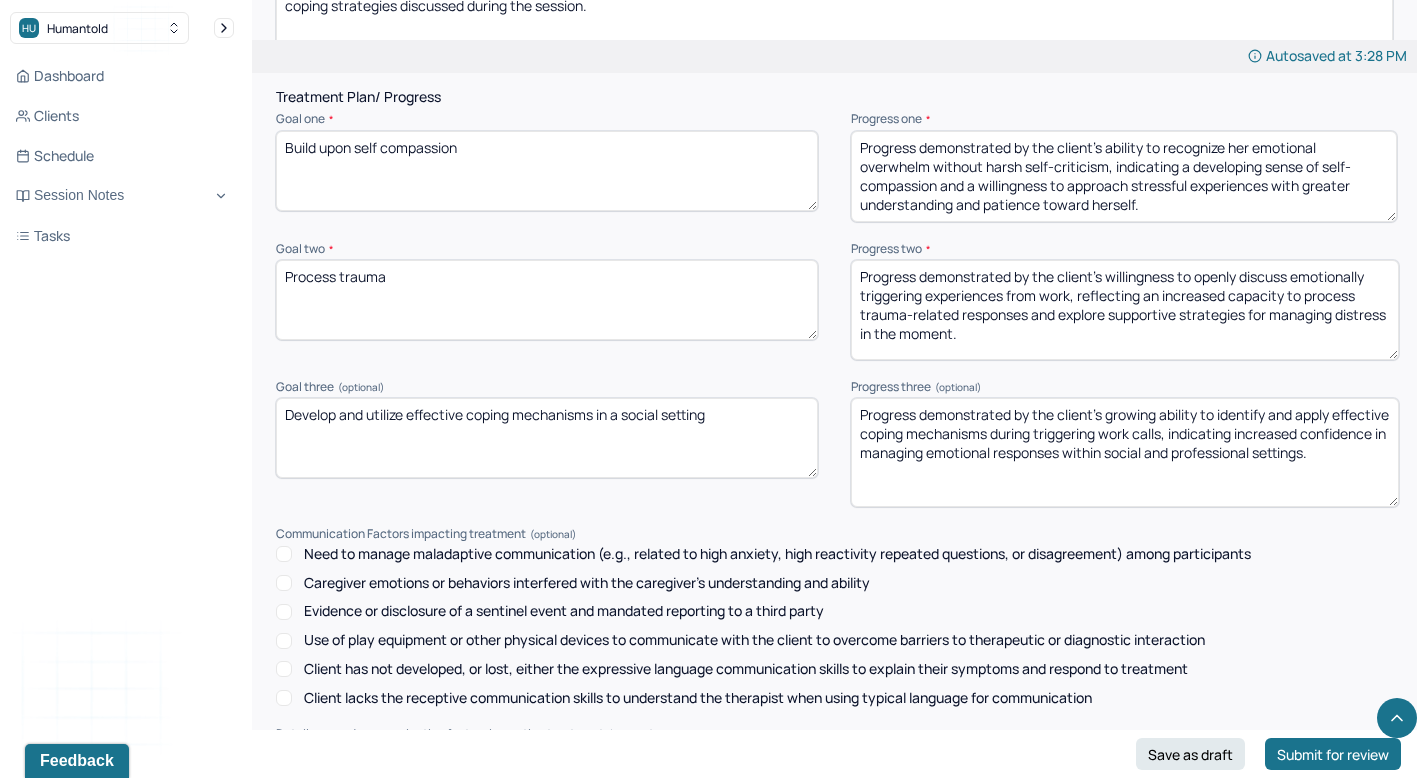 scroll, scrollTop: 2910, scrollLeft: 0, axis: vertical 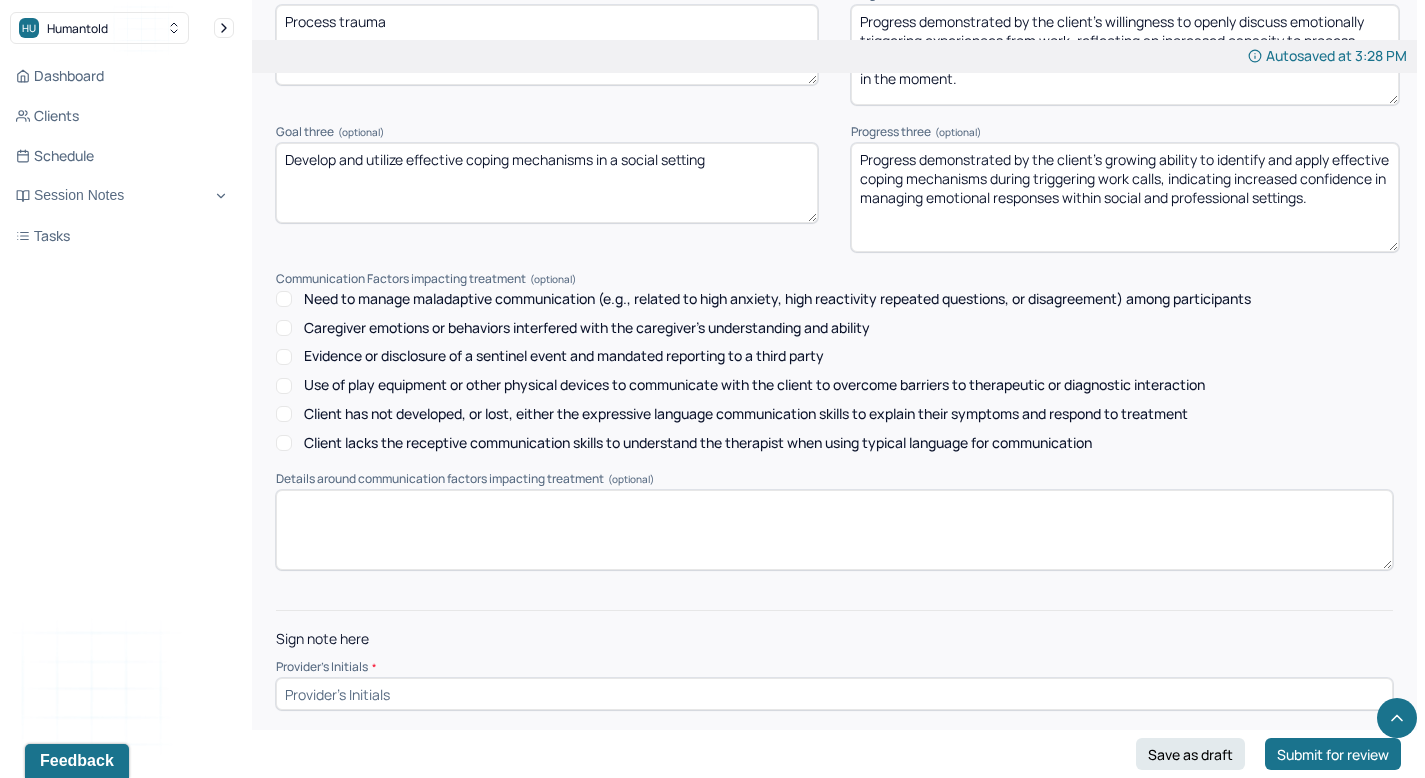 click at bounding box center [834, 694] 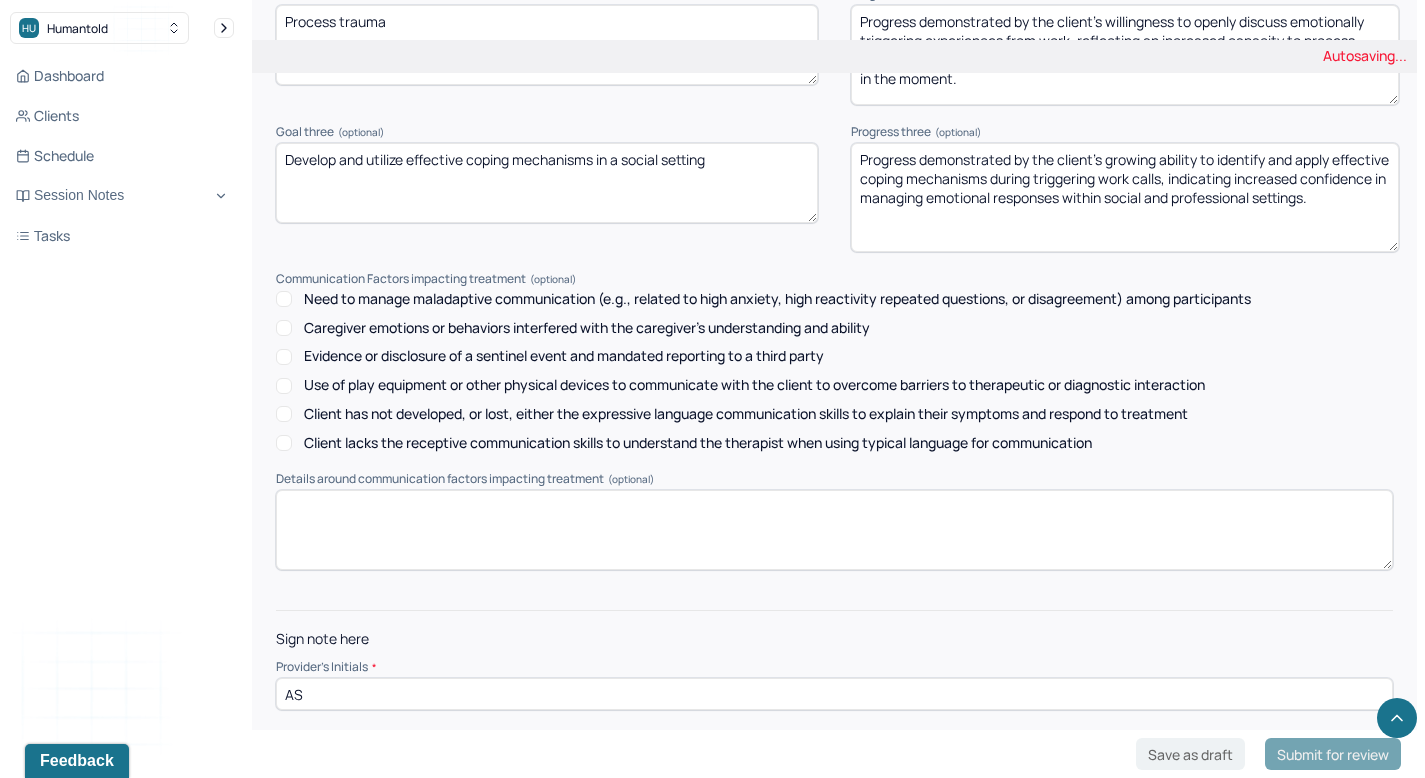type on "AS" 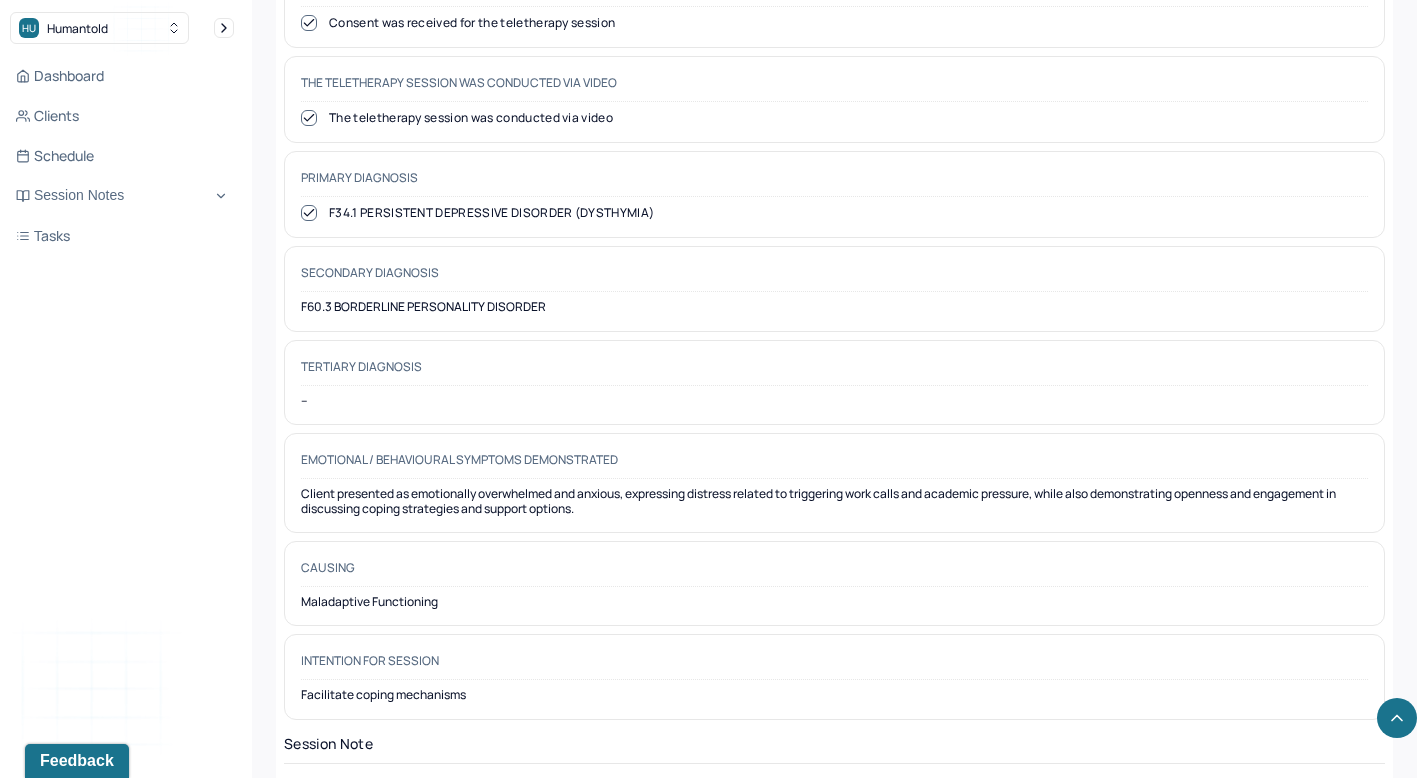 scroll, scrollTop: 0, scrollLeft: 0, axis: both 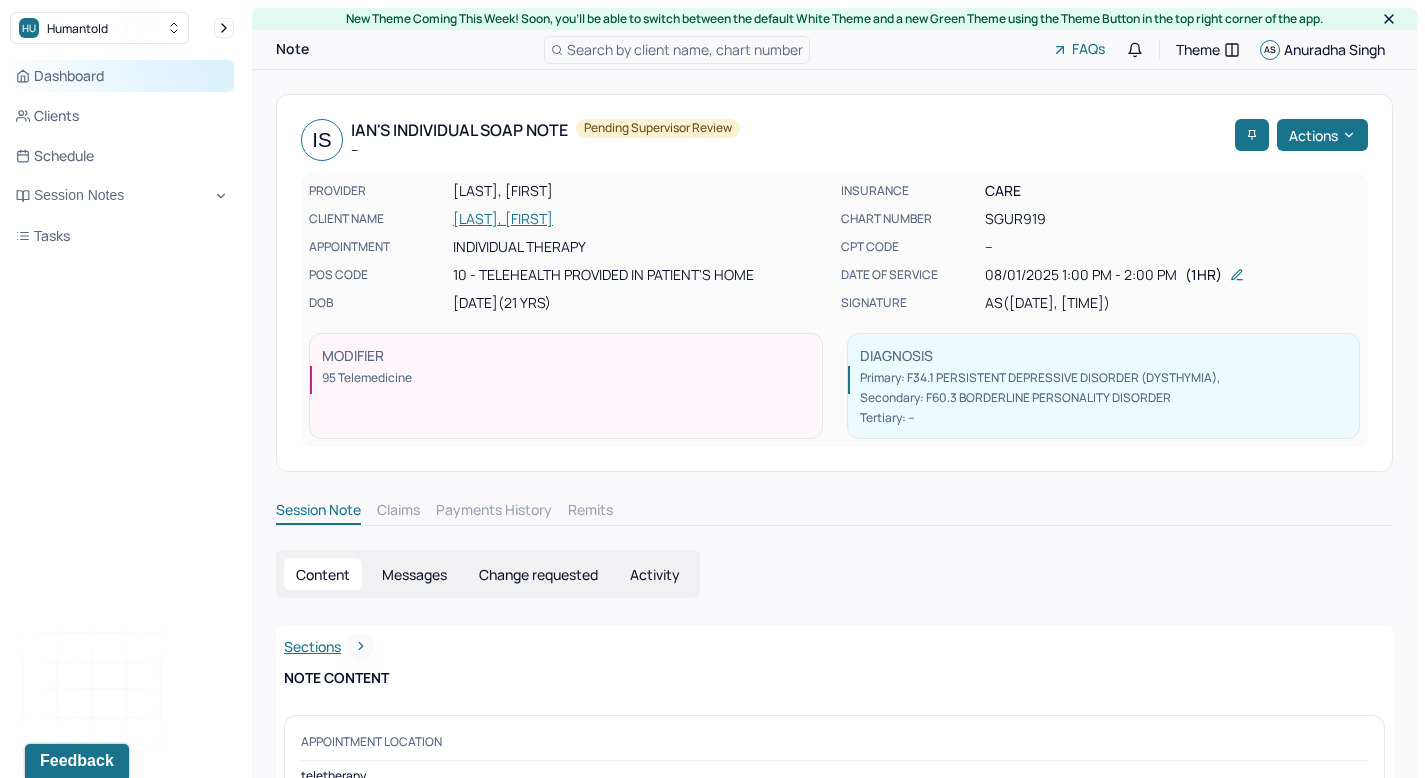 click on "Dashboard" at bounding box center [122, 76] 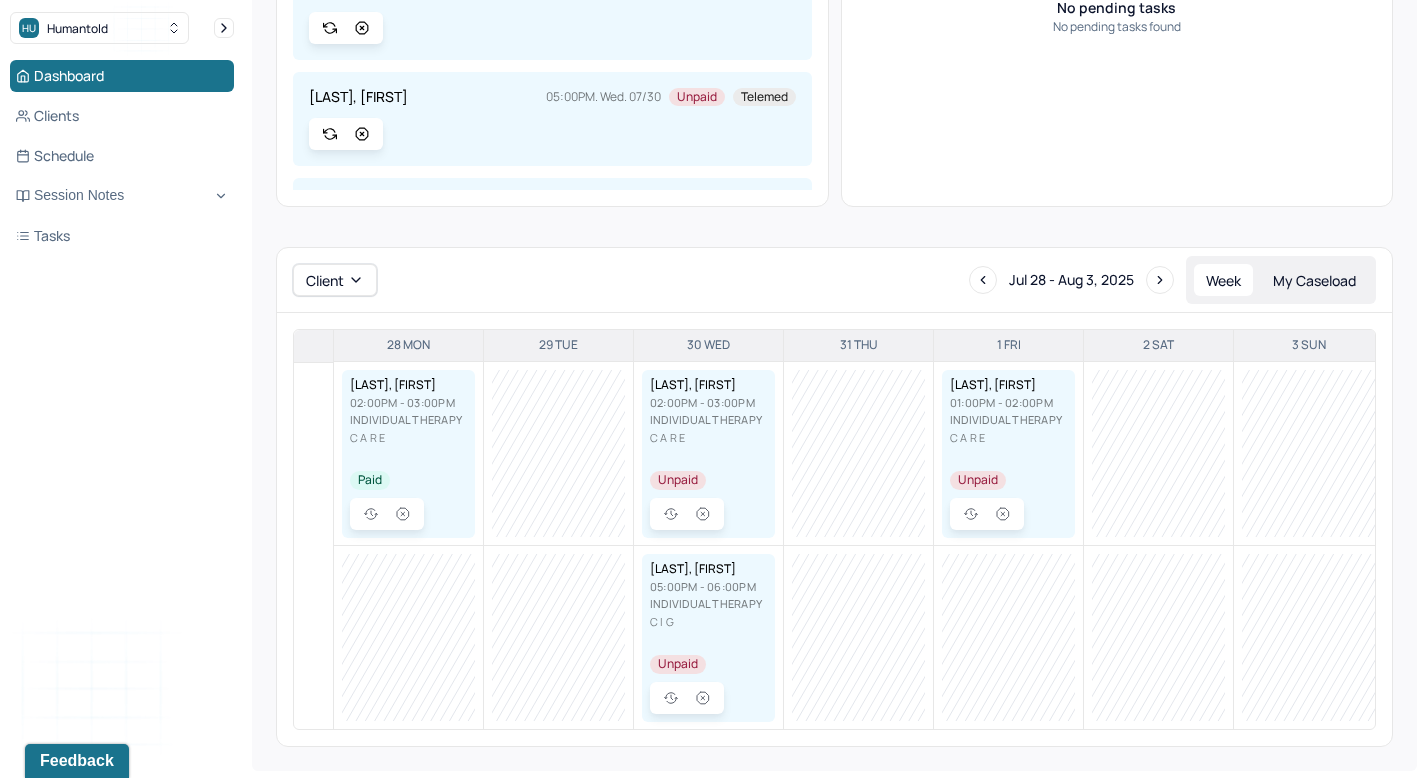 scroll, scrollTop: 402, scrollLeft: 0, axis: vertical 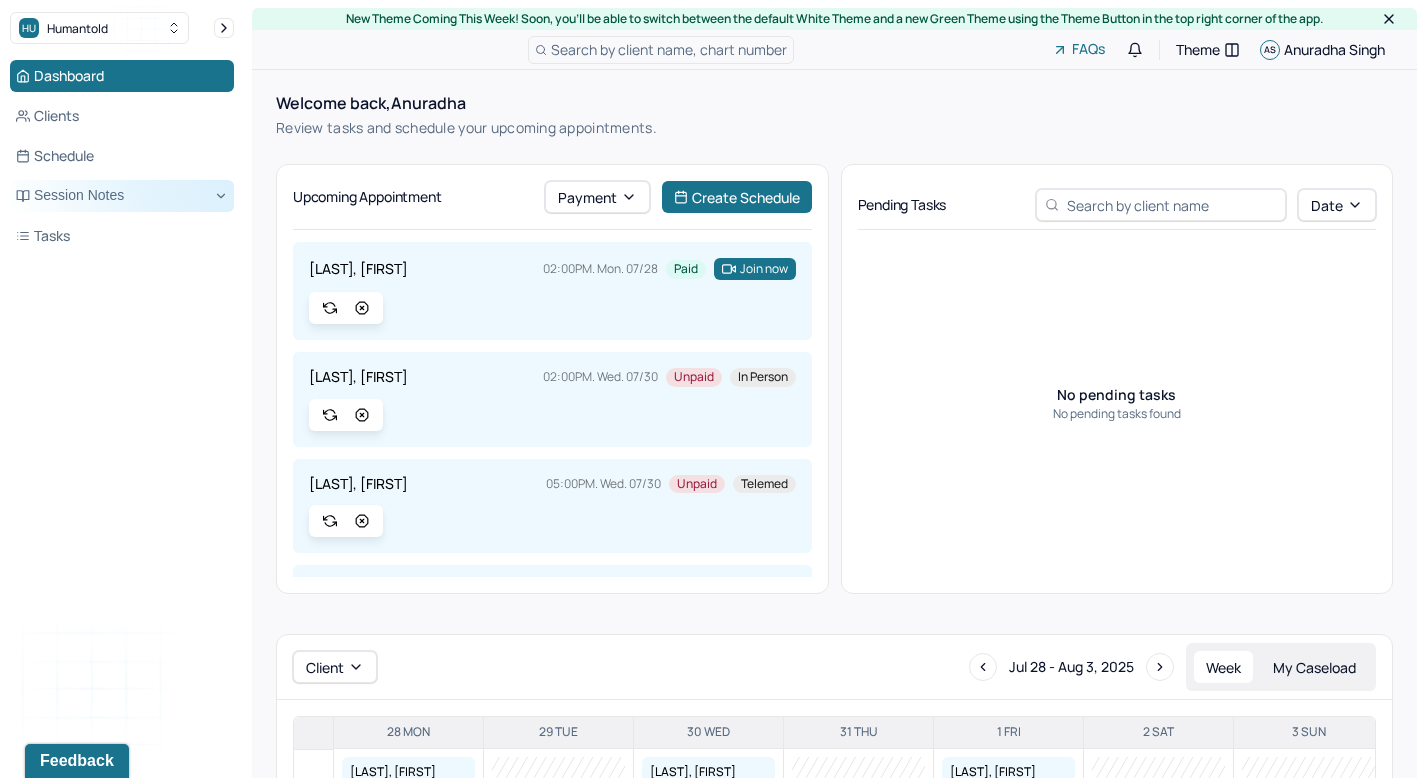 click on "Session Notes" at bounding box center [122, 196] 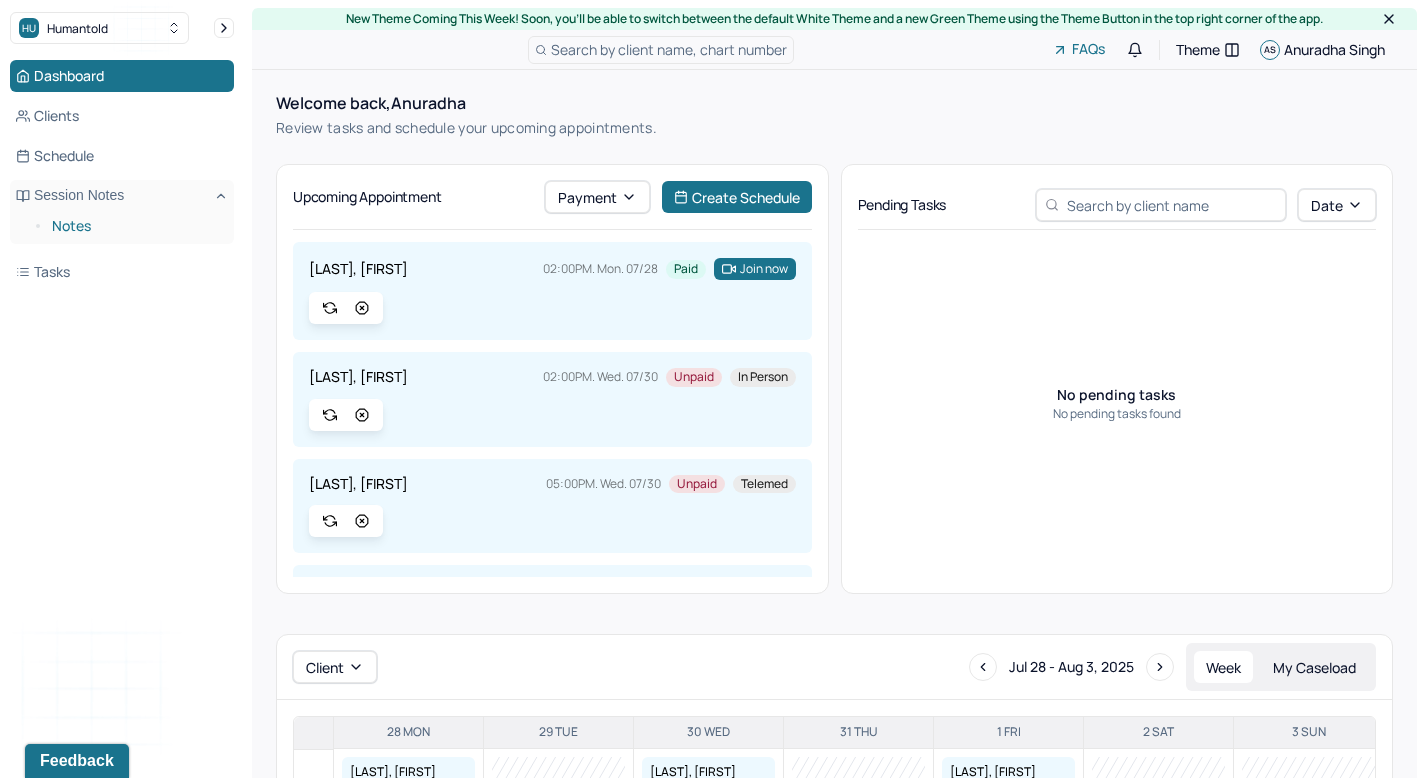 click on "Notes" at bounding box center [135, 226] 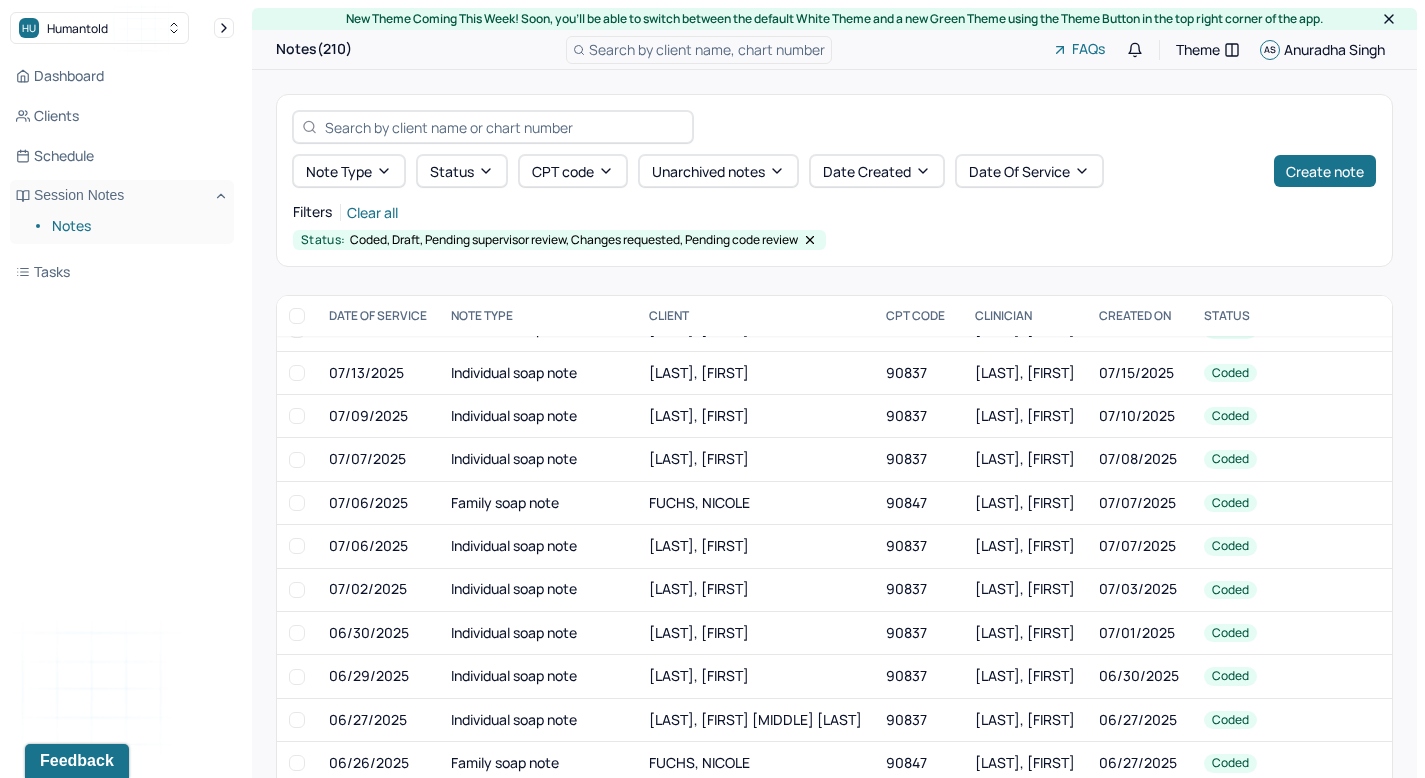 scroll, scrollTop: 2526, scrollLeft: 0, axis: vertical 